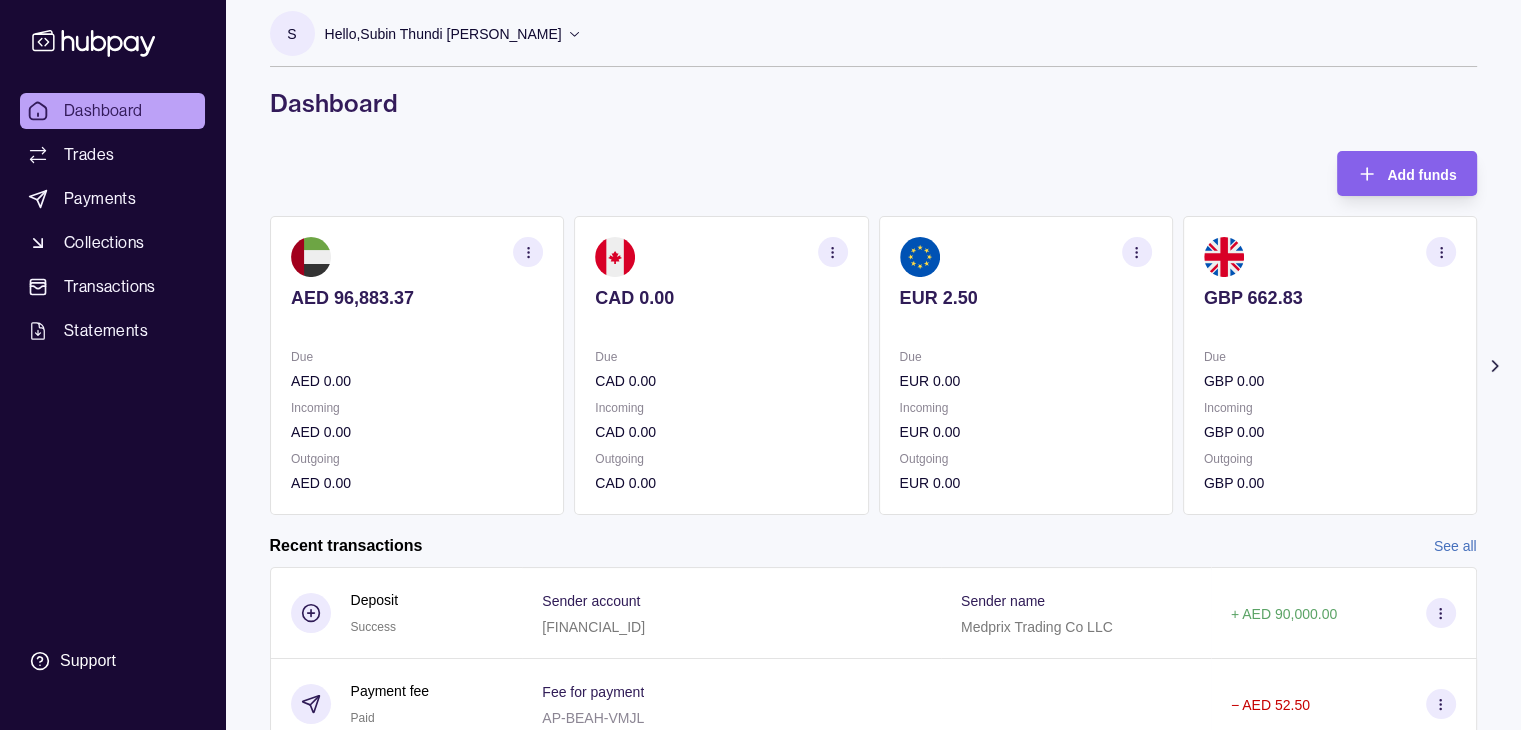 scroll, scrollTop: 300, scrollLeft: 0, axis: vertical 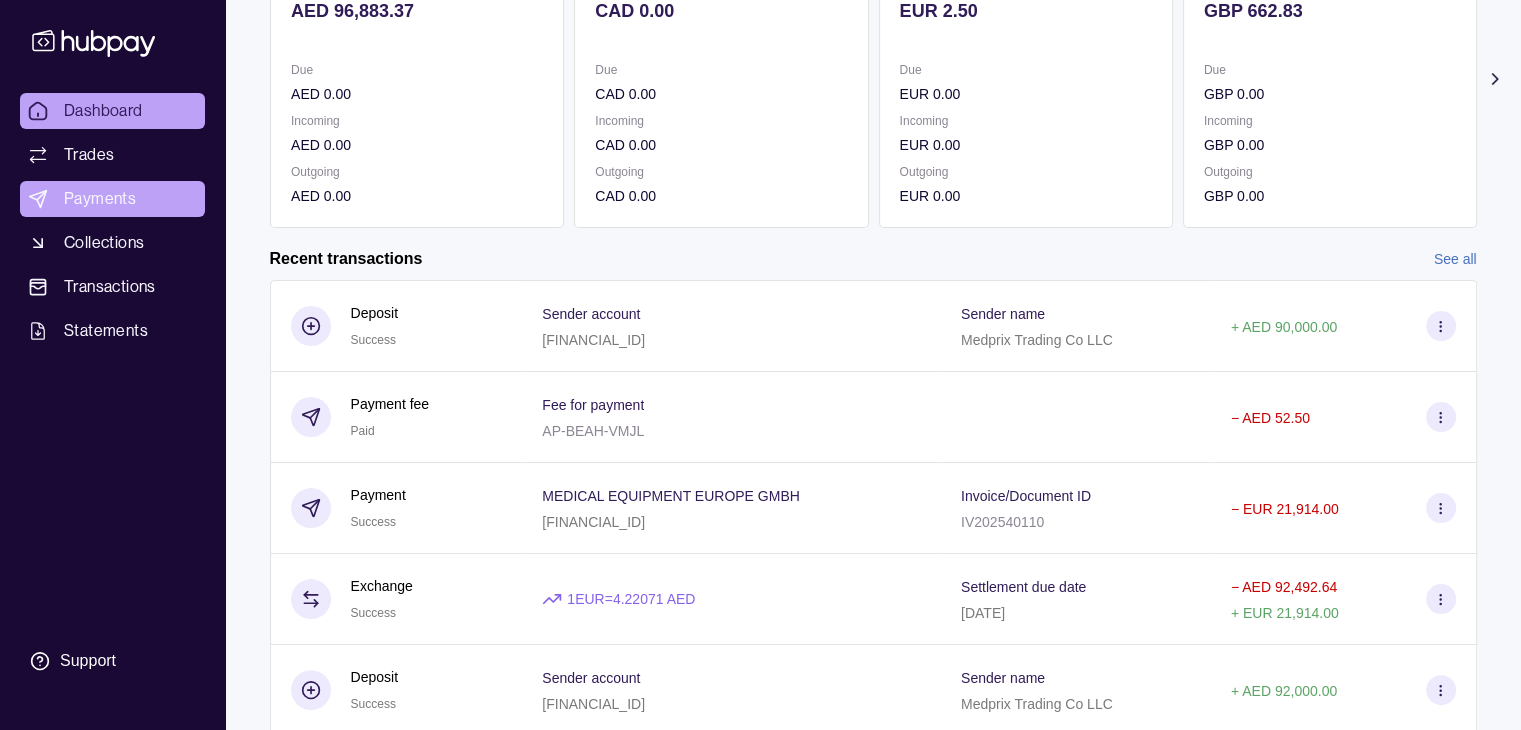 click on "Payments" at bounding box center (100, 199) 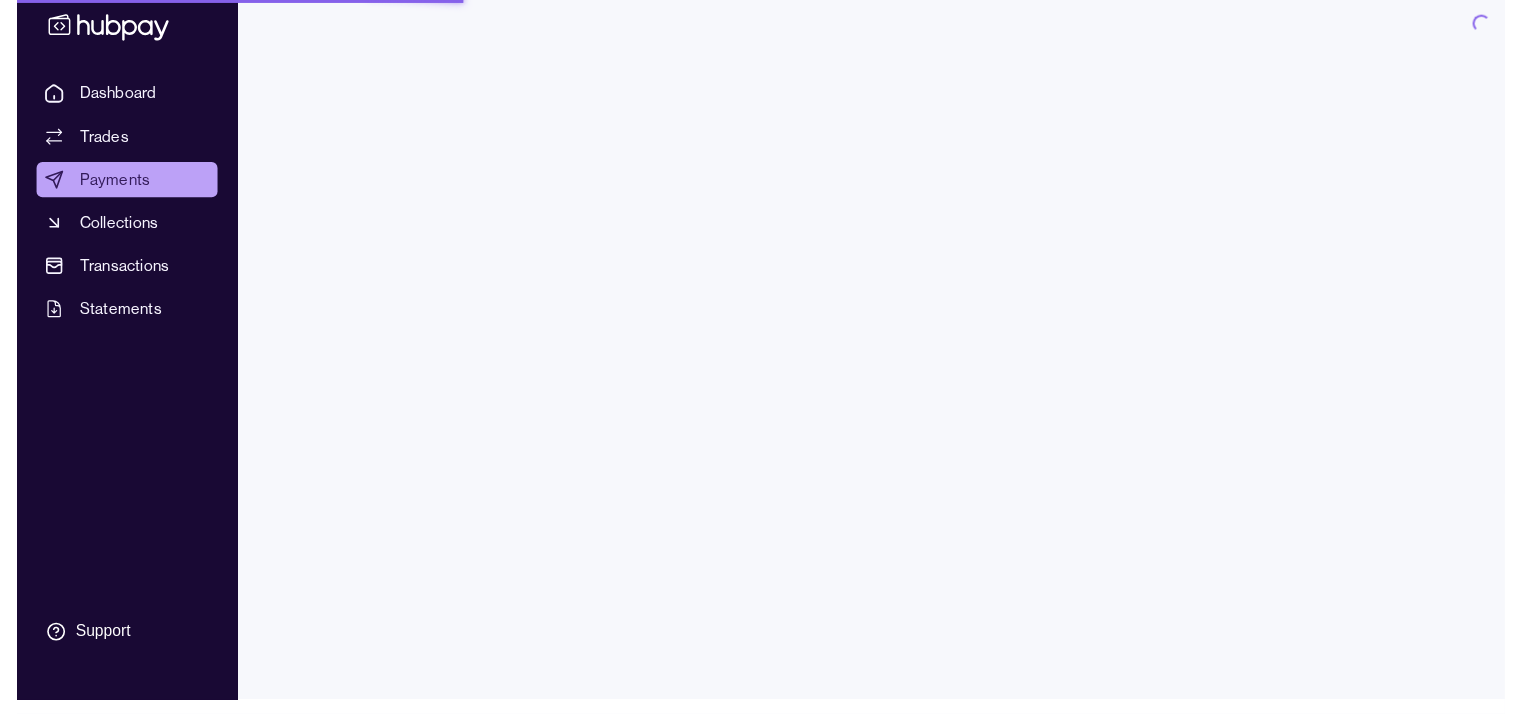 scroll, scrollTop: 0, scrollLeft: 0, axis: both 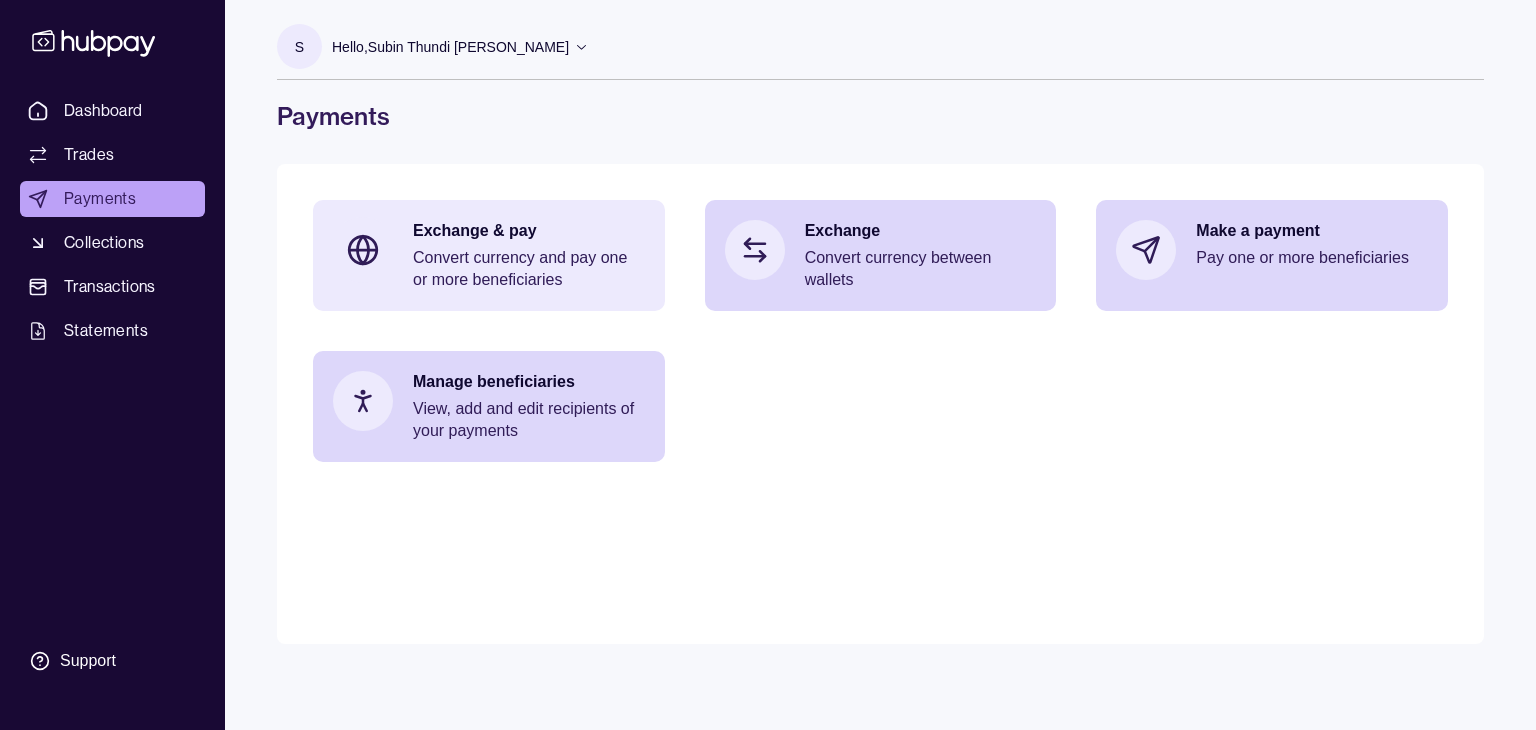 click on "Exchange & pay Convert currency and pay one or more beneficiaries" at bounding box center [489, 255] 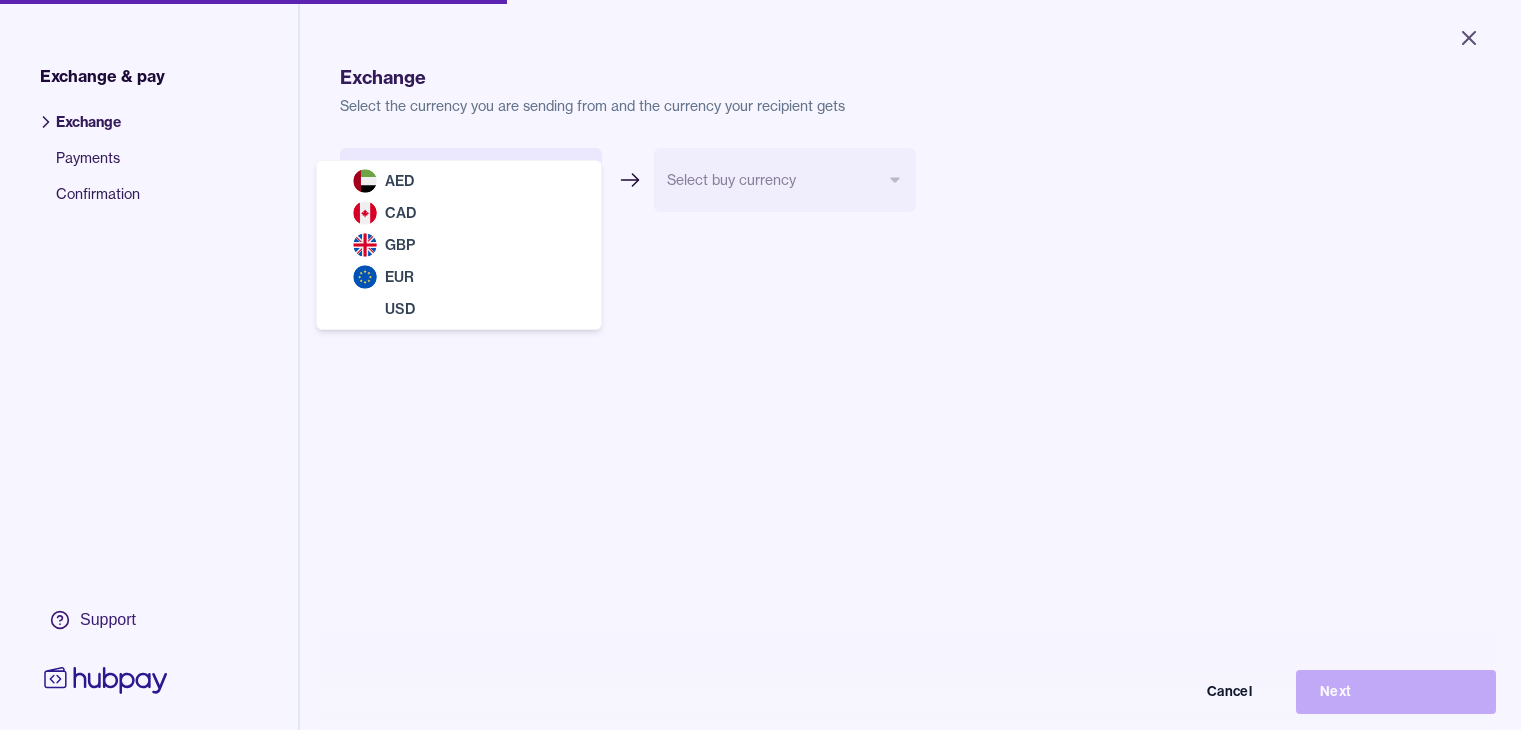 click on "Close Exchange & pay Exchange Payments Confirmation Support Exchange Select the currency you are sending from and the currency your recipient gets Select sell currency *** *** *** *** *** Select buy currency Cancel Next Exchange & pay | Hubpay AED CAD GBP EUR USD" at bounding box center (760, 365) 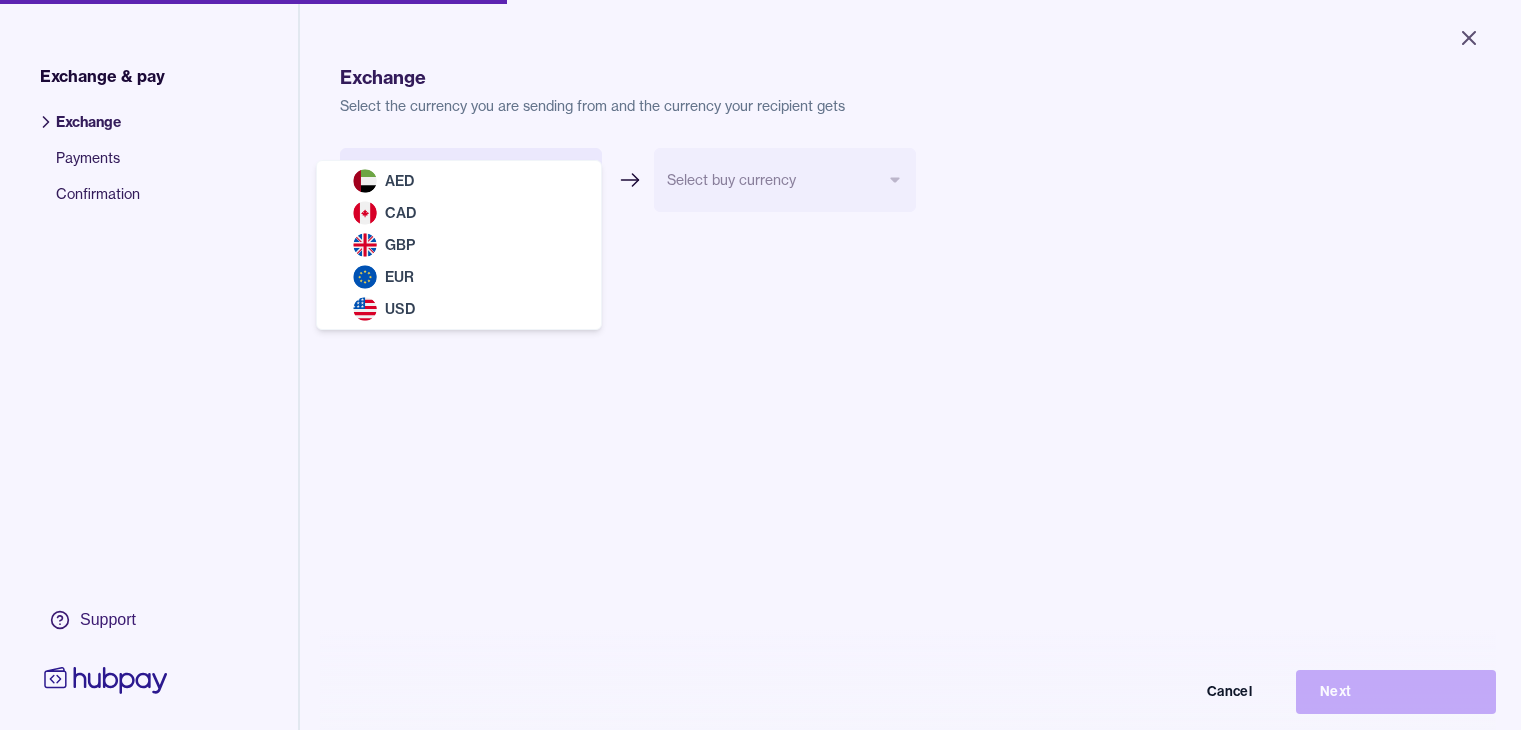 select on "***" 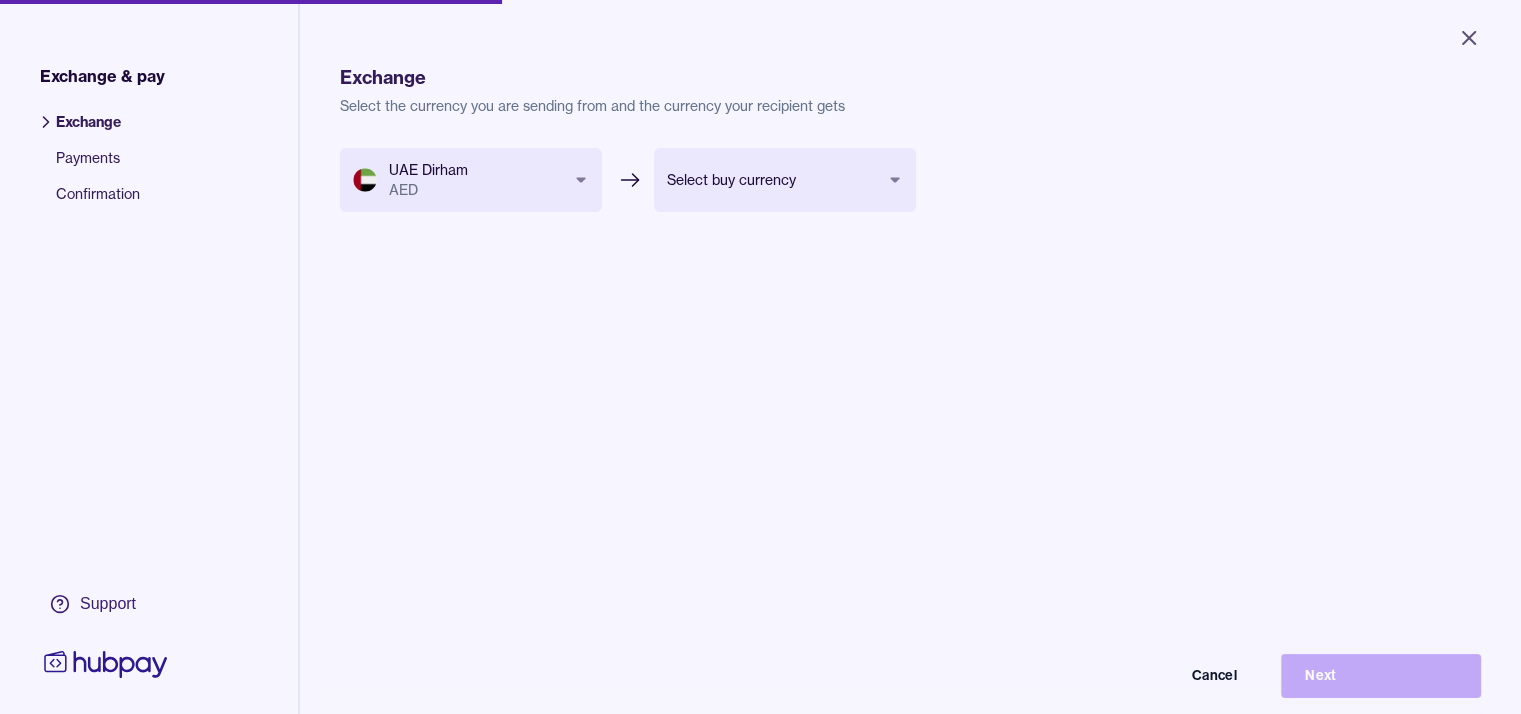 click on "Close Exchange & pay Exchange Payments Confirmation Support Exchange Select the currency you are sending from and the currency your recipient gets UAE Dirham AED *** *** *** *** *** Select buy currency *** *** *** *** Cancel Next Exchange & pay | Hubpay" at bounding box center [760, 357] 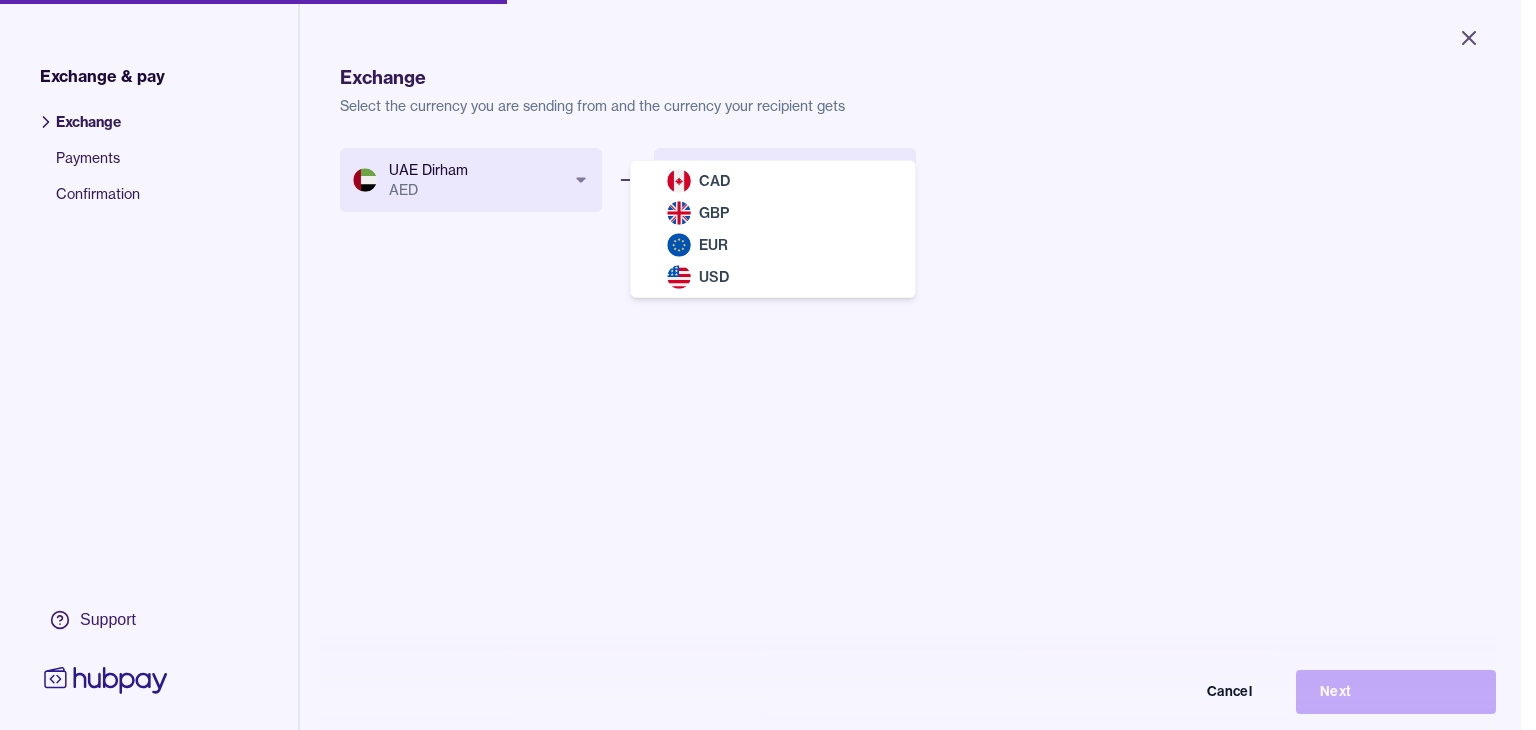 select on "***" 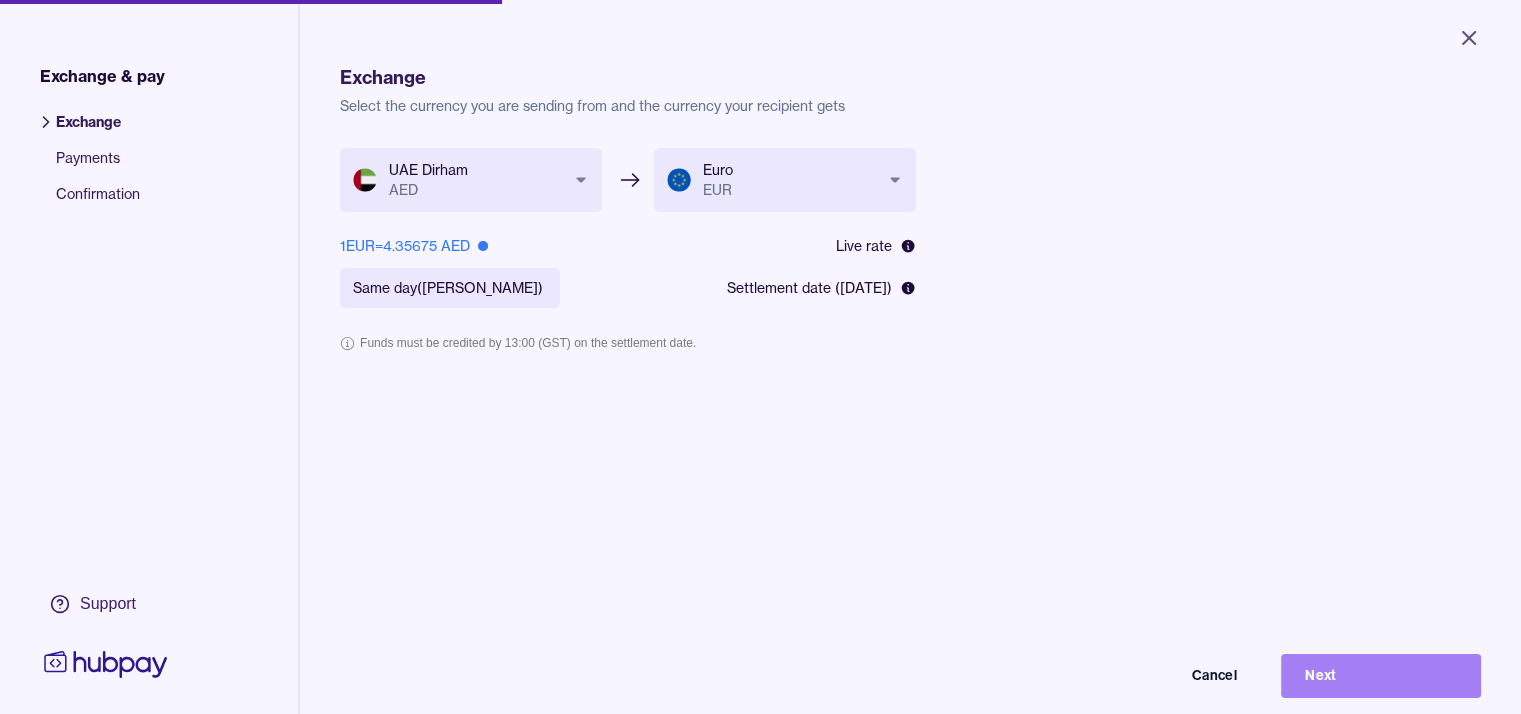 click on "Next" at bounding box center [1381, 676] 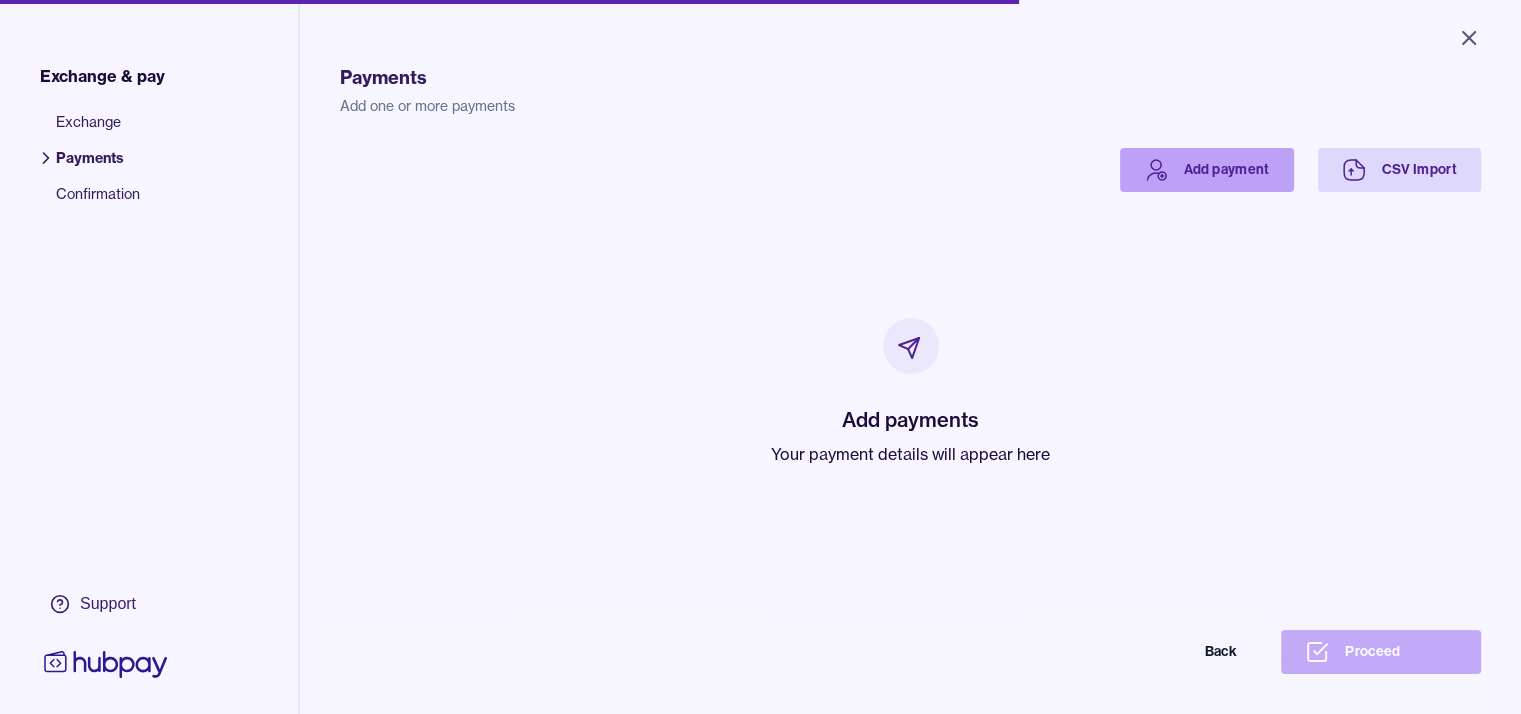 click 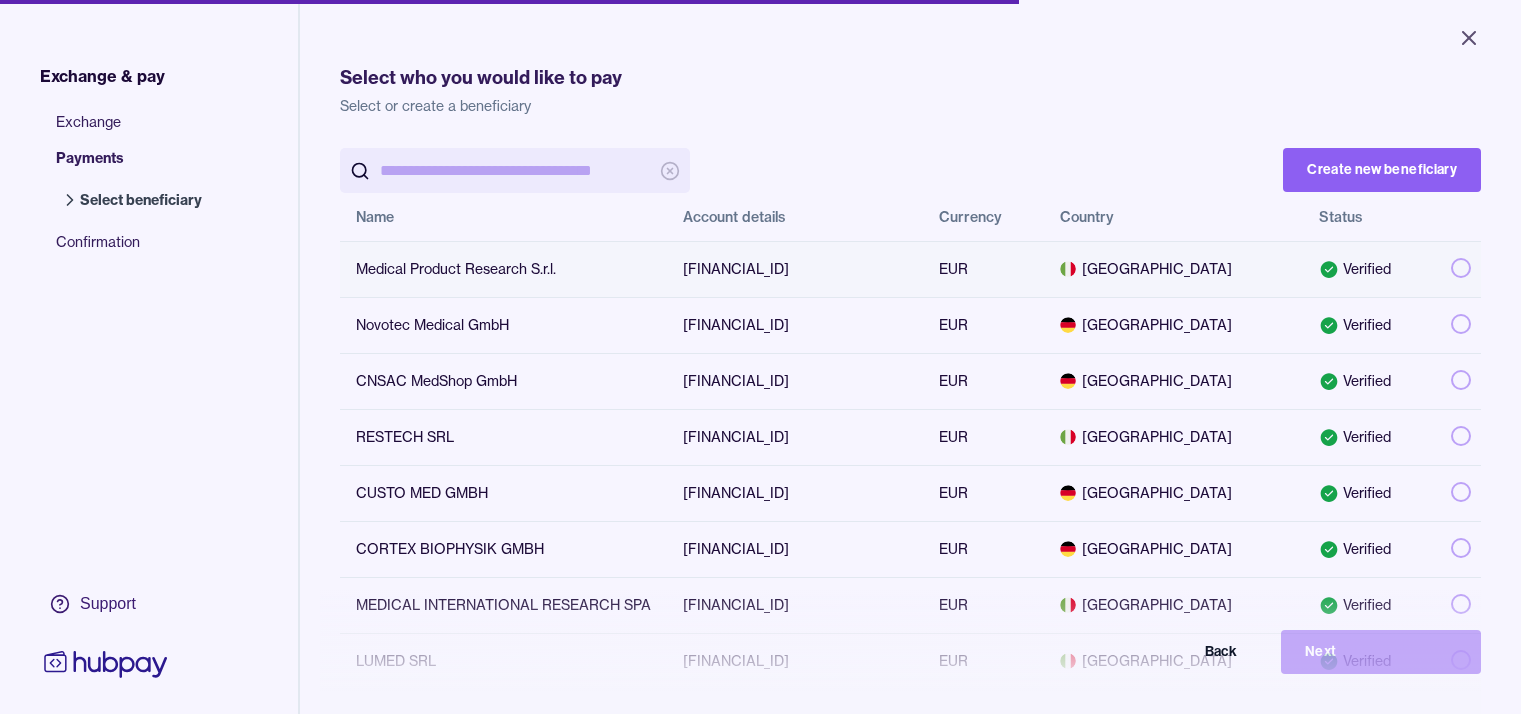 scroll, scrollTop: 0, scrollLeft: 0, axis: both 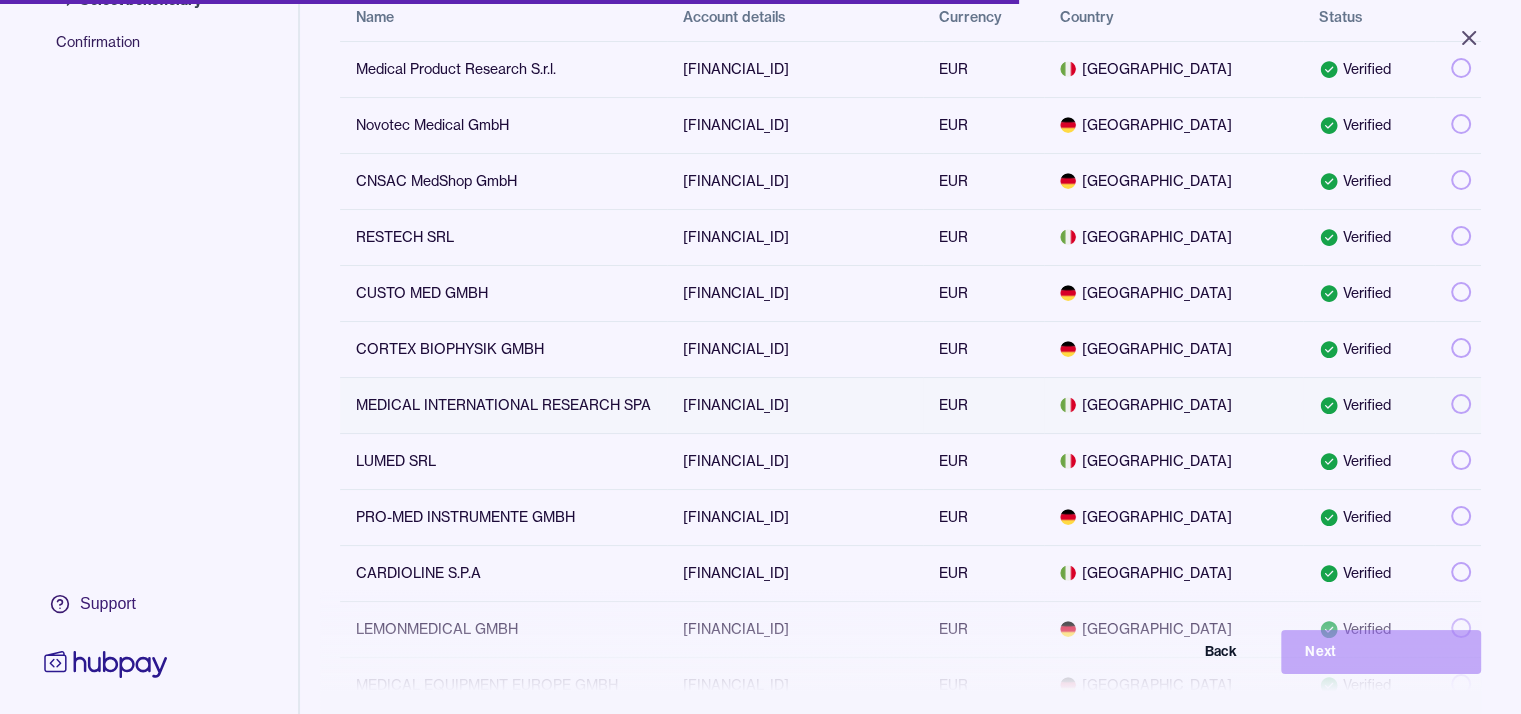 click at bounding box center [1461, 404] 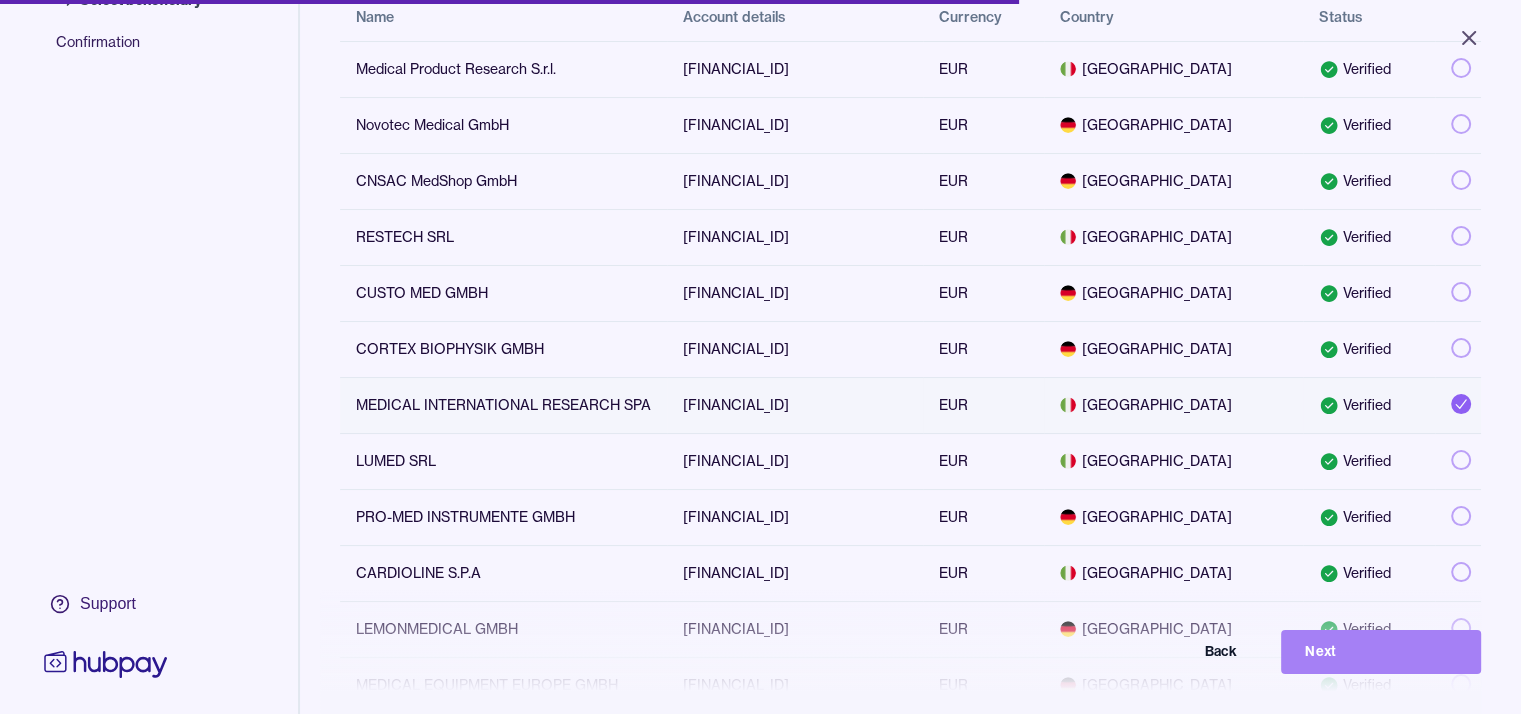 click on "Next" at bounding box center [1381, 652] 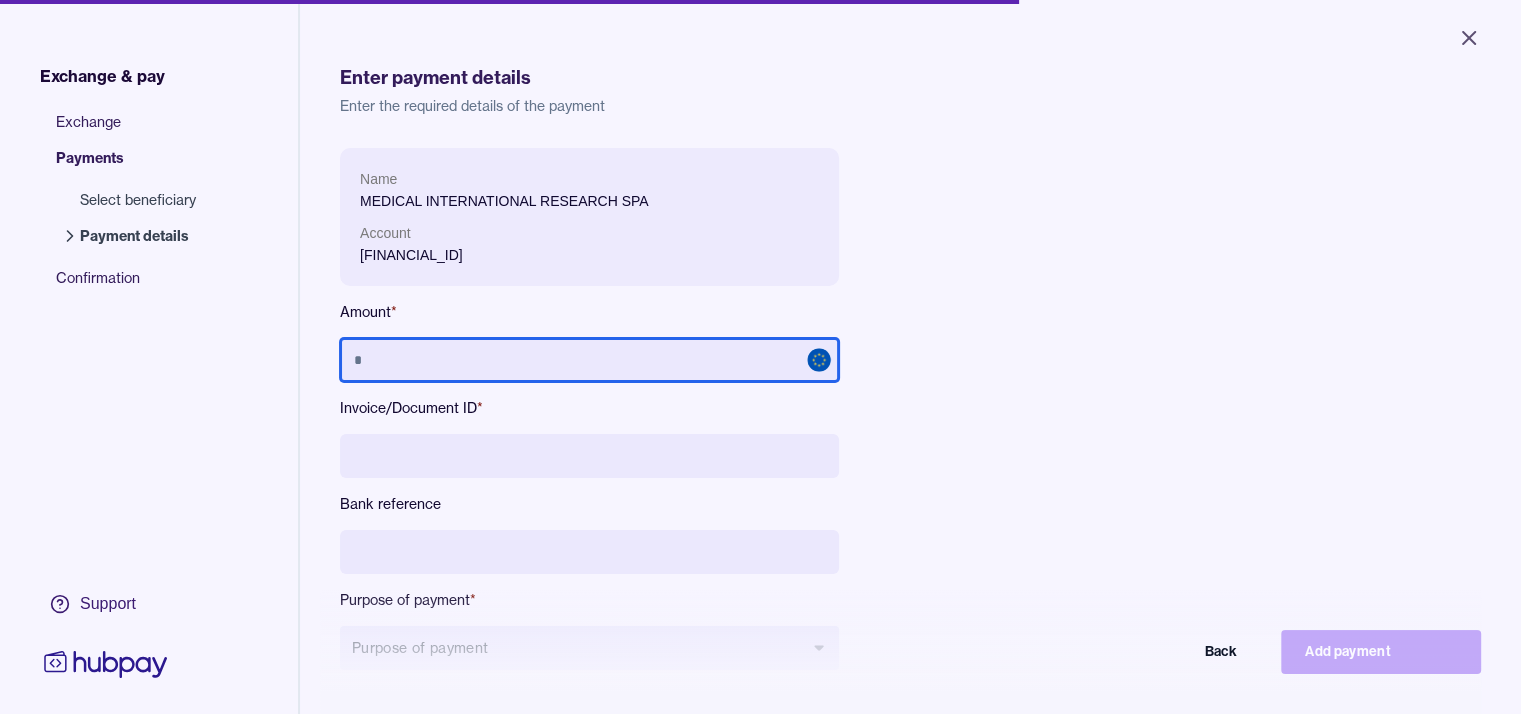 click at bounding box center (589, 360) 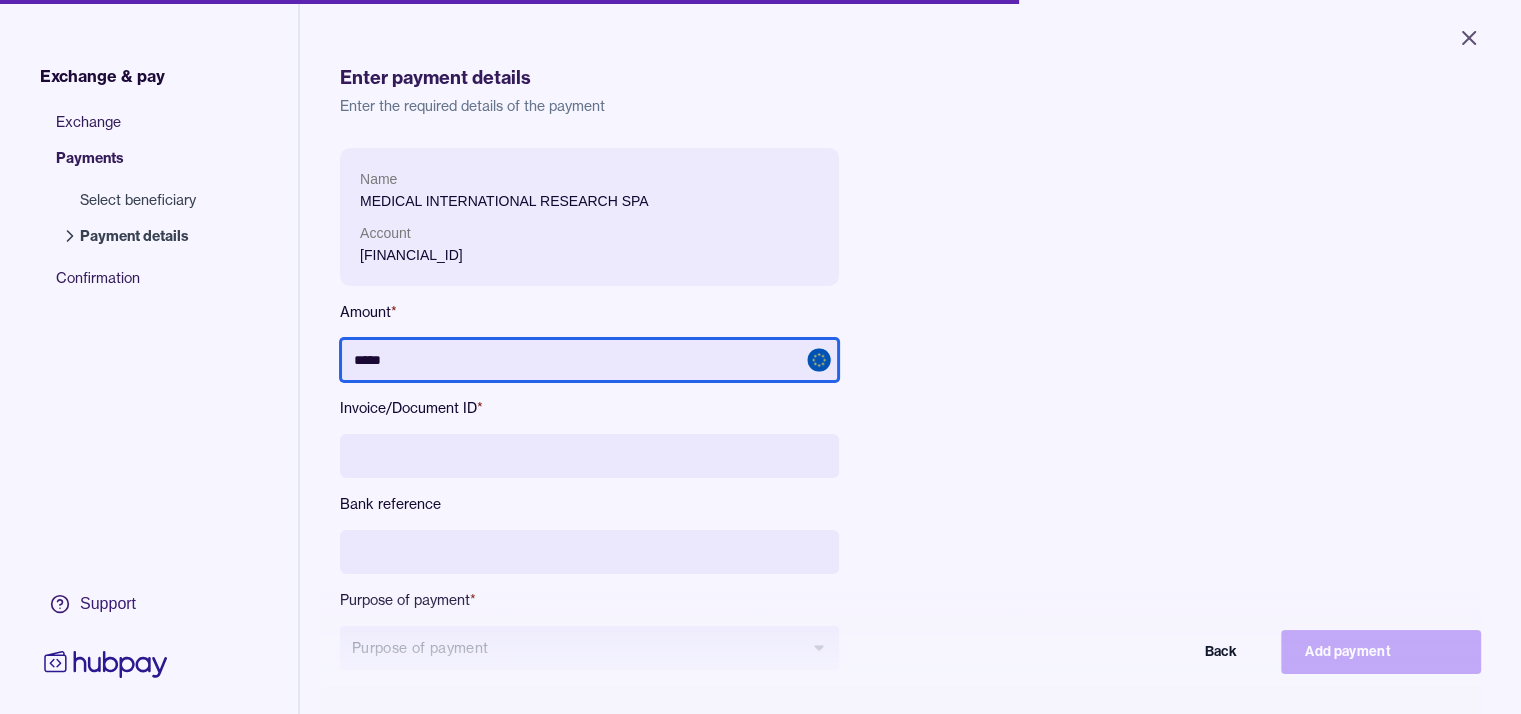 type on "*****" 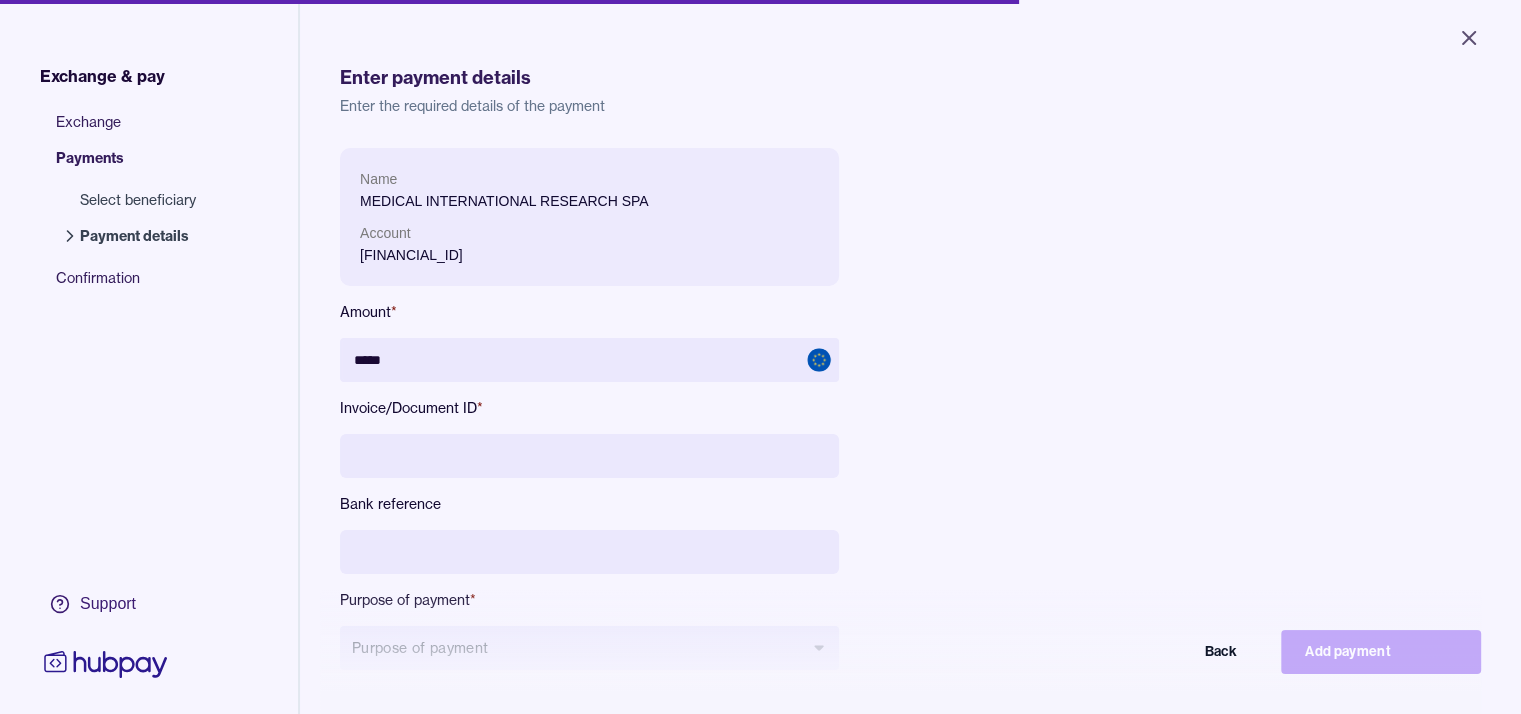 click on "Name MEDICAL INTERNATIONAL RESEARCH SPA Account [FINANCIAL_ID] Amount  * ***** Invoice/Document ID  * Bank reference Purpose of payment  * Purpose of payment Back Add payment" at bounding box center (589, 425) 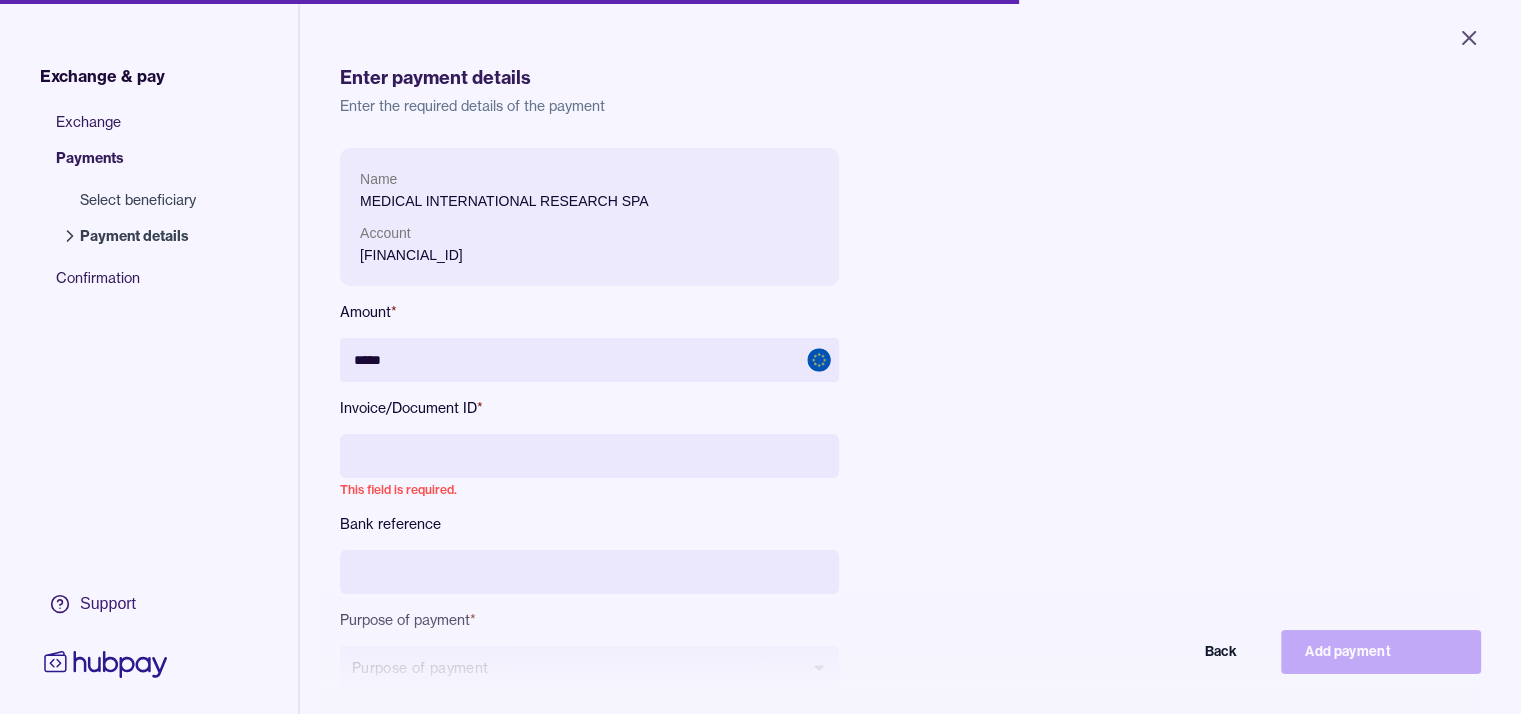 click at bounding box center [589, 456] 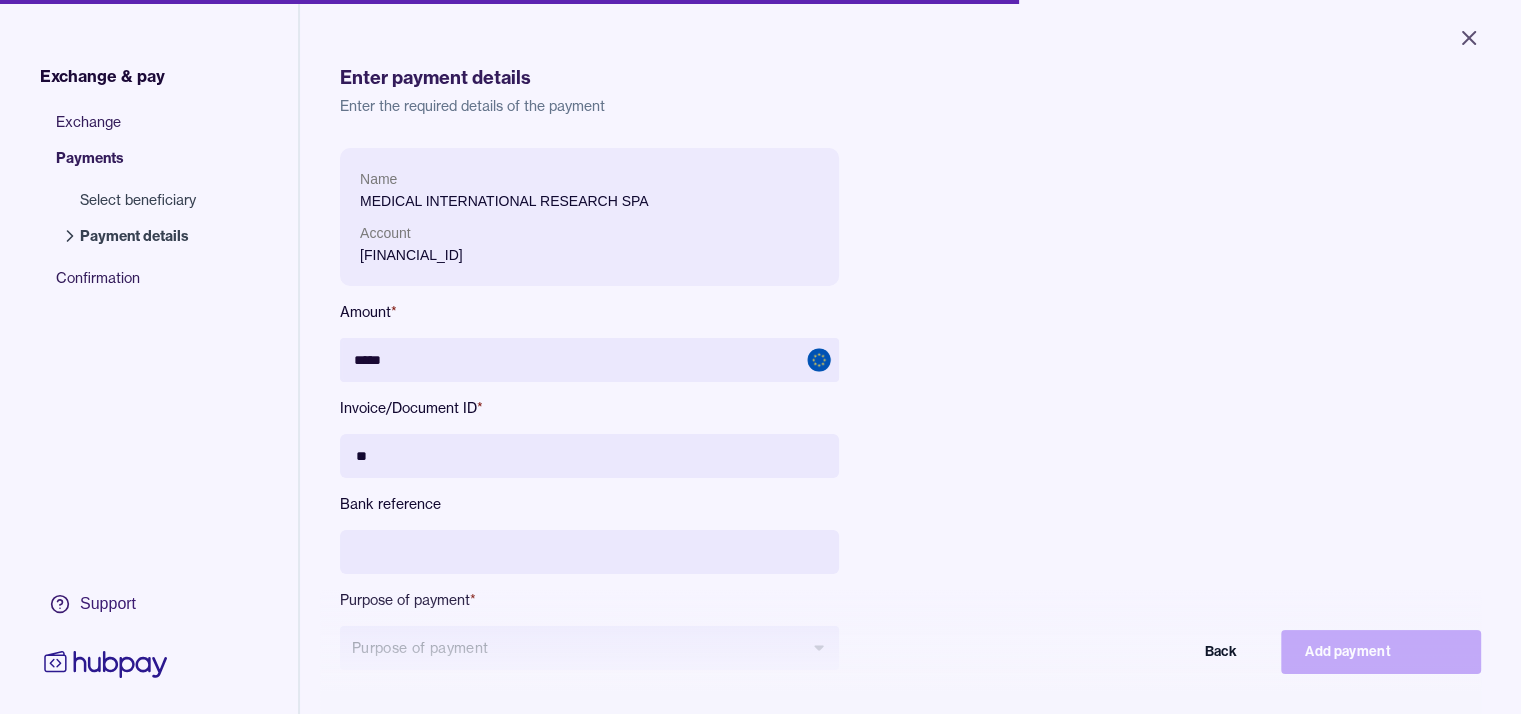 type on "*" 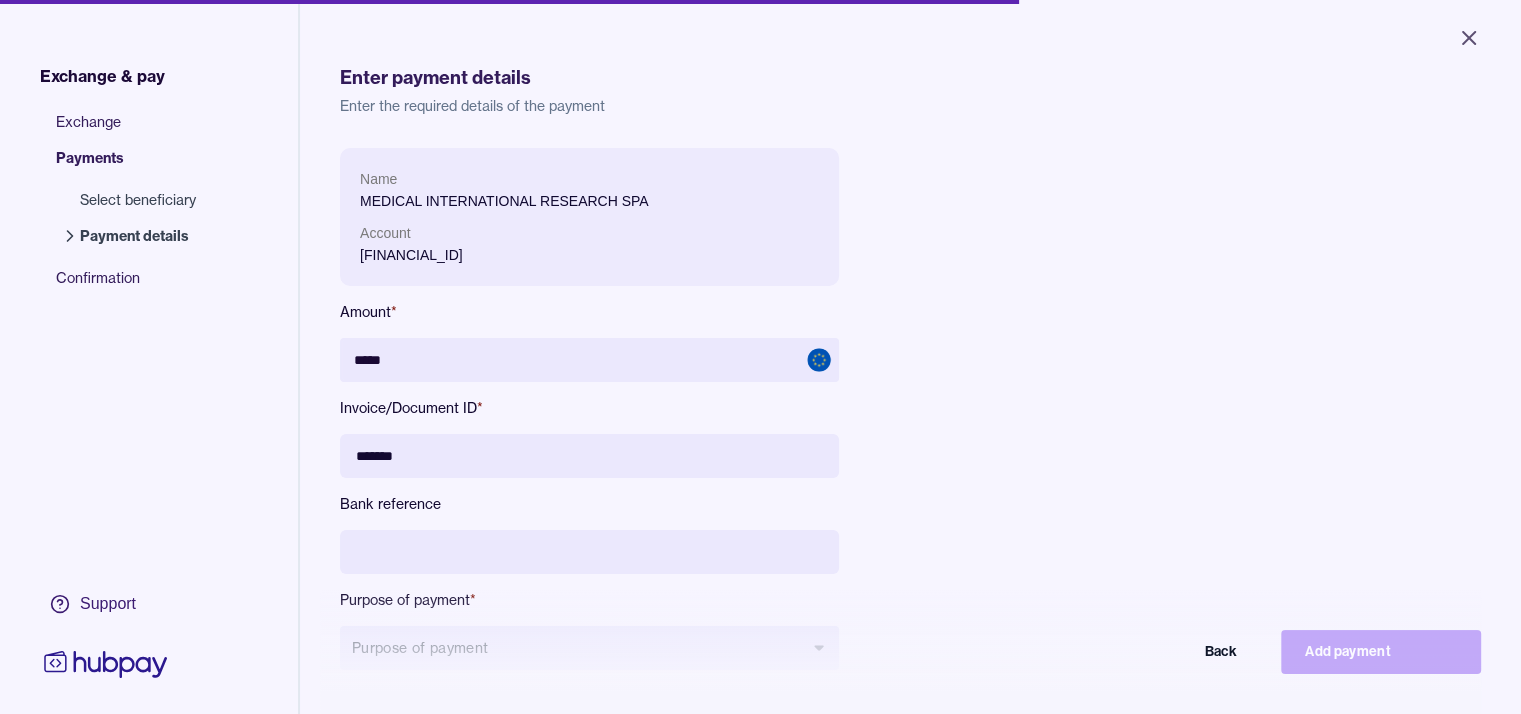 type on "*******" 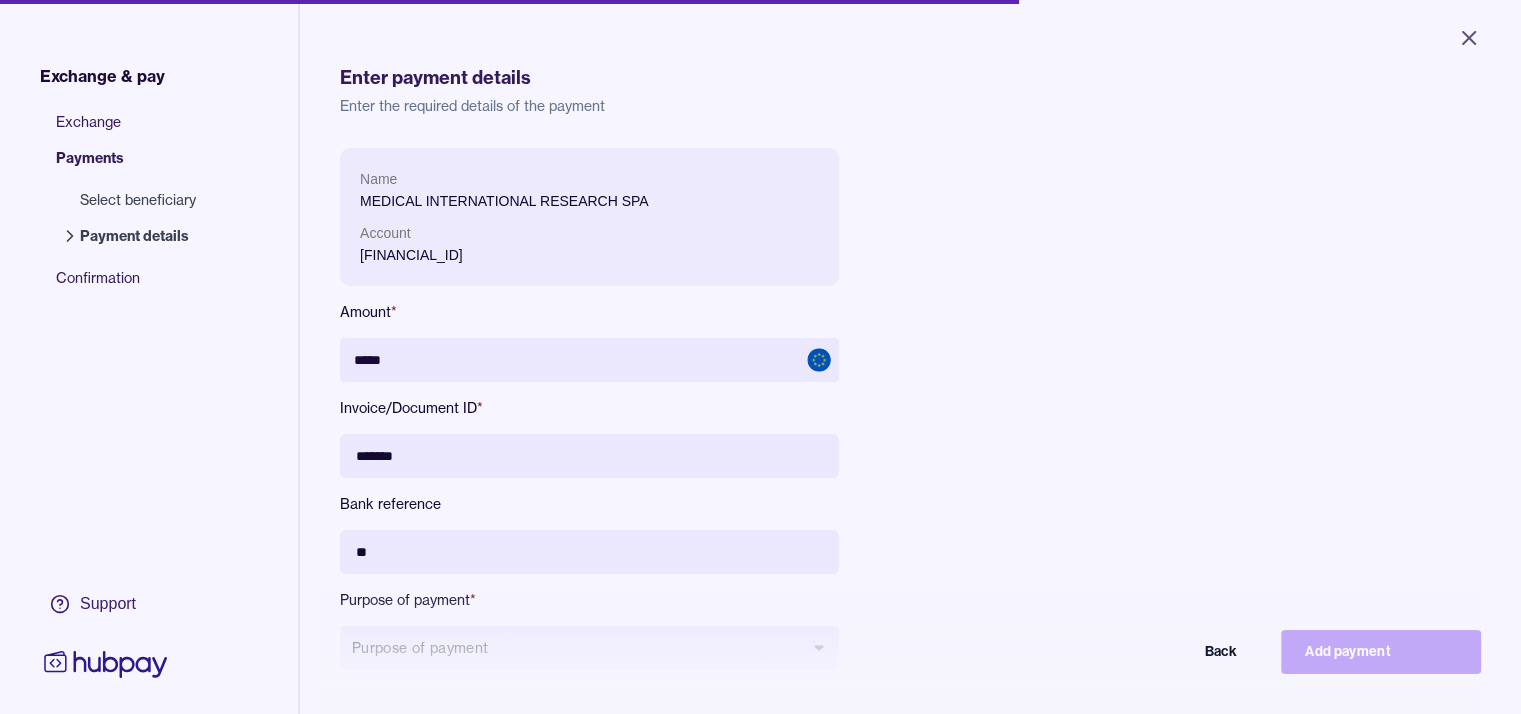 type on "*" 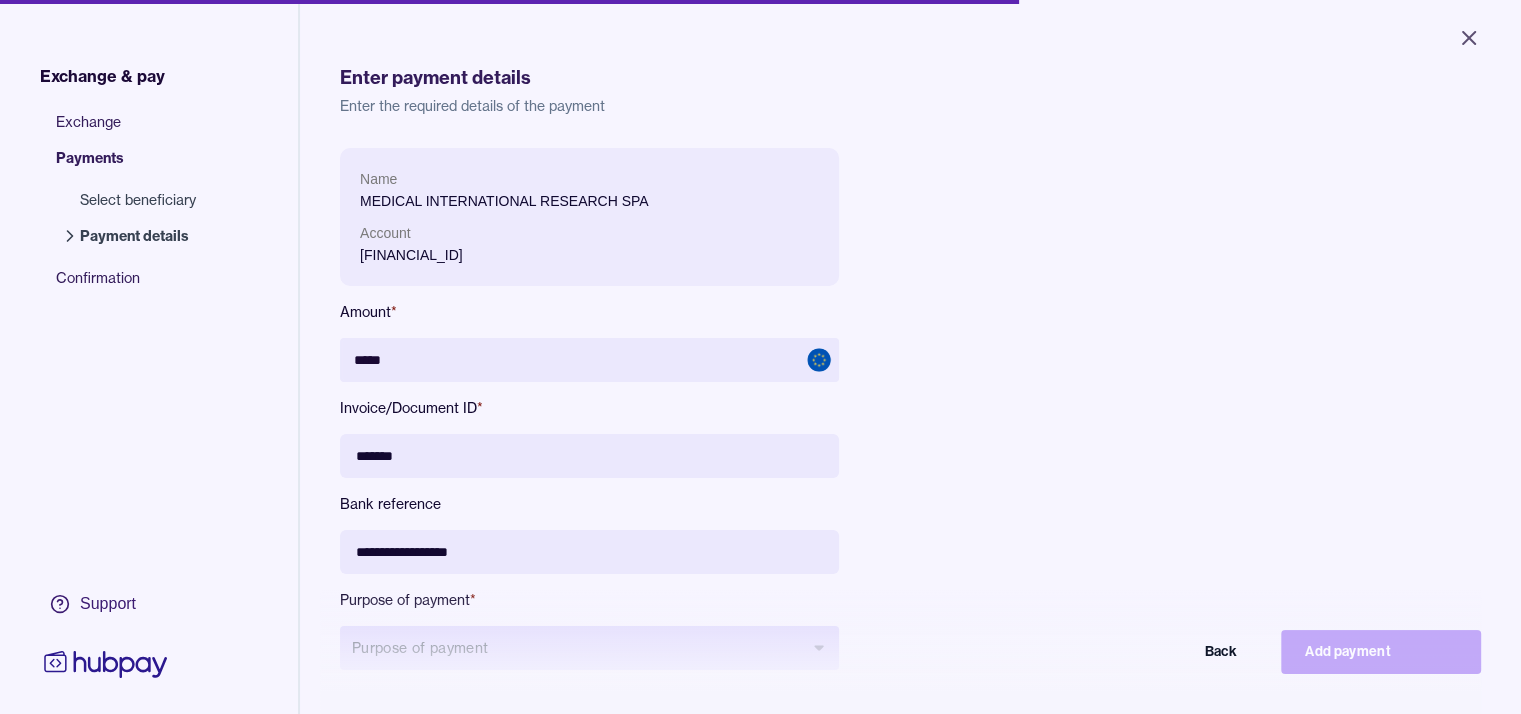 type on "**********" 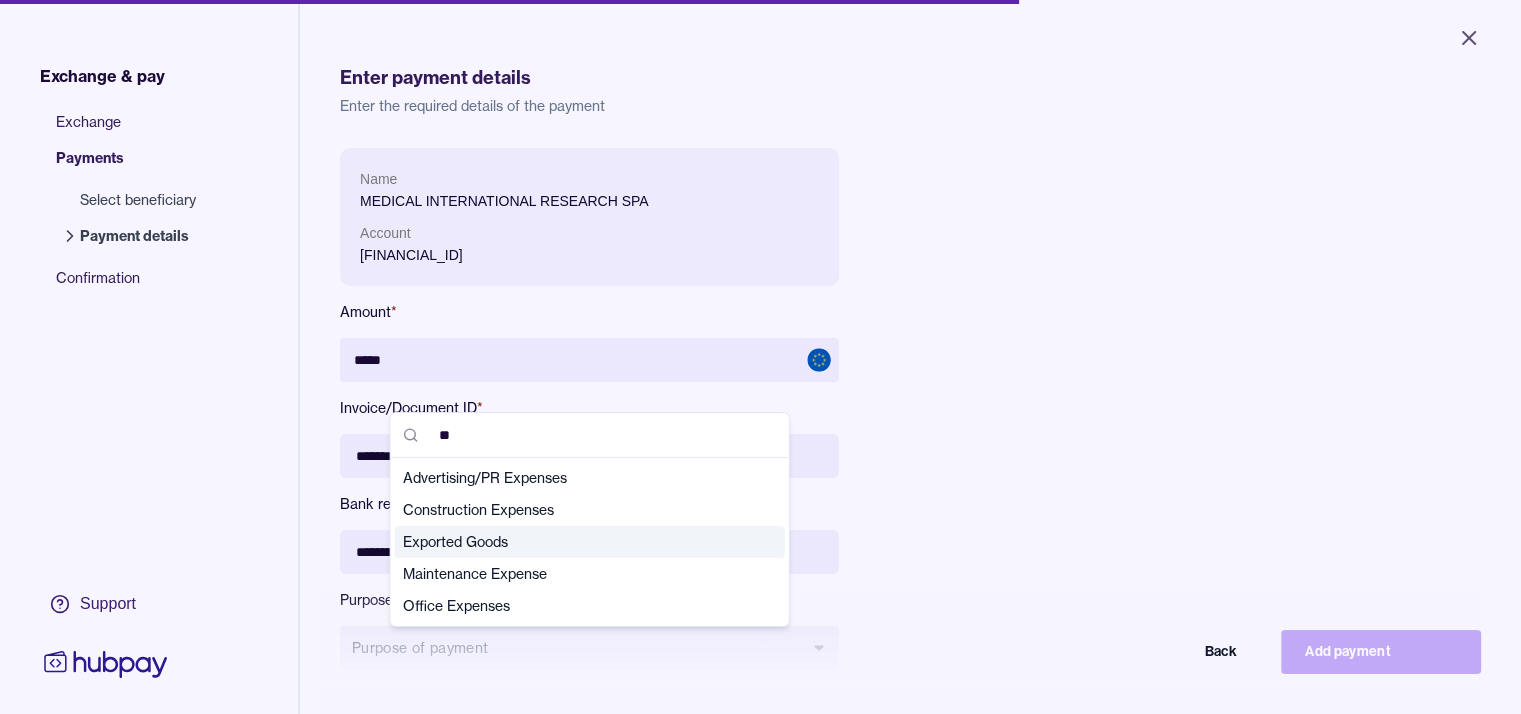 type on "**" 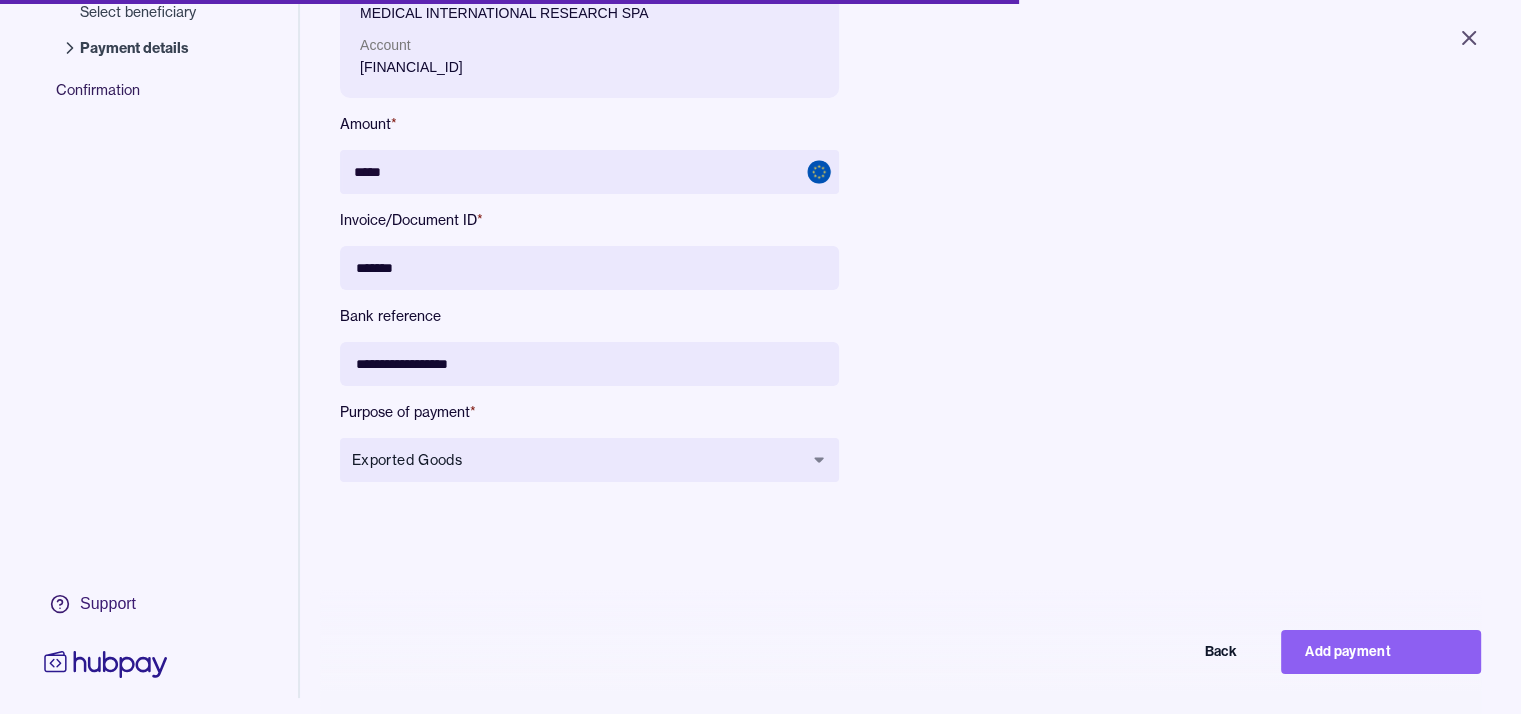 scroll, scrollTop: 83, scrollLeft: 0, axis: vertical 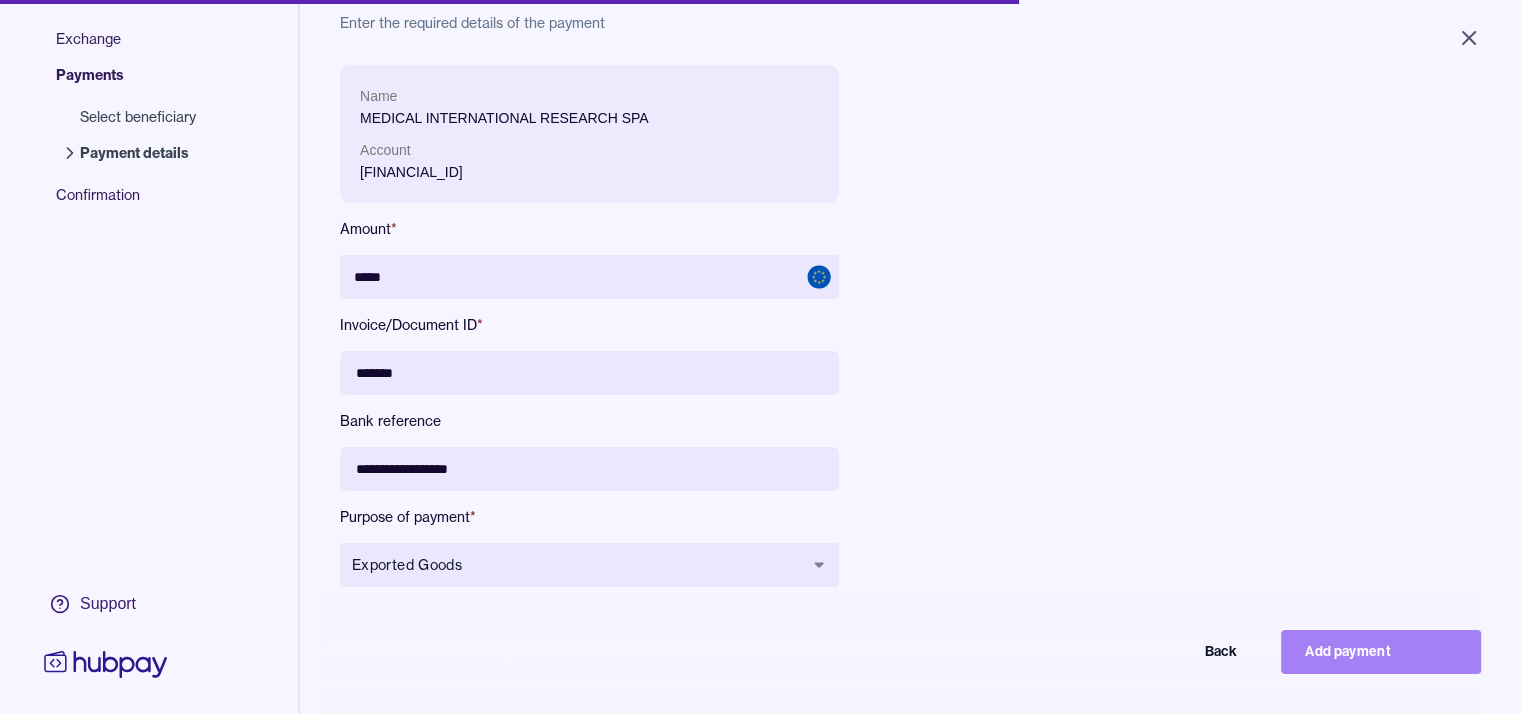 click on "Add payment" at bounding box center (1381, 652) 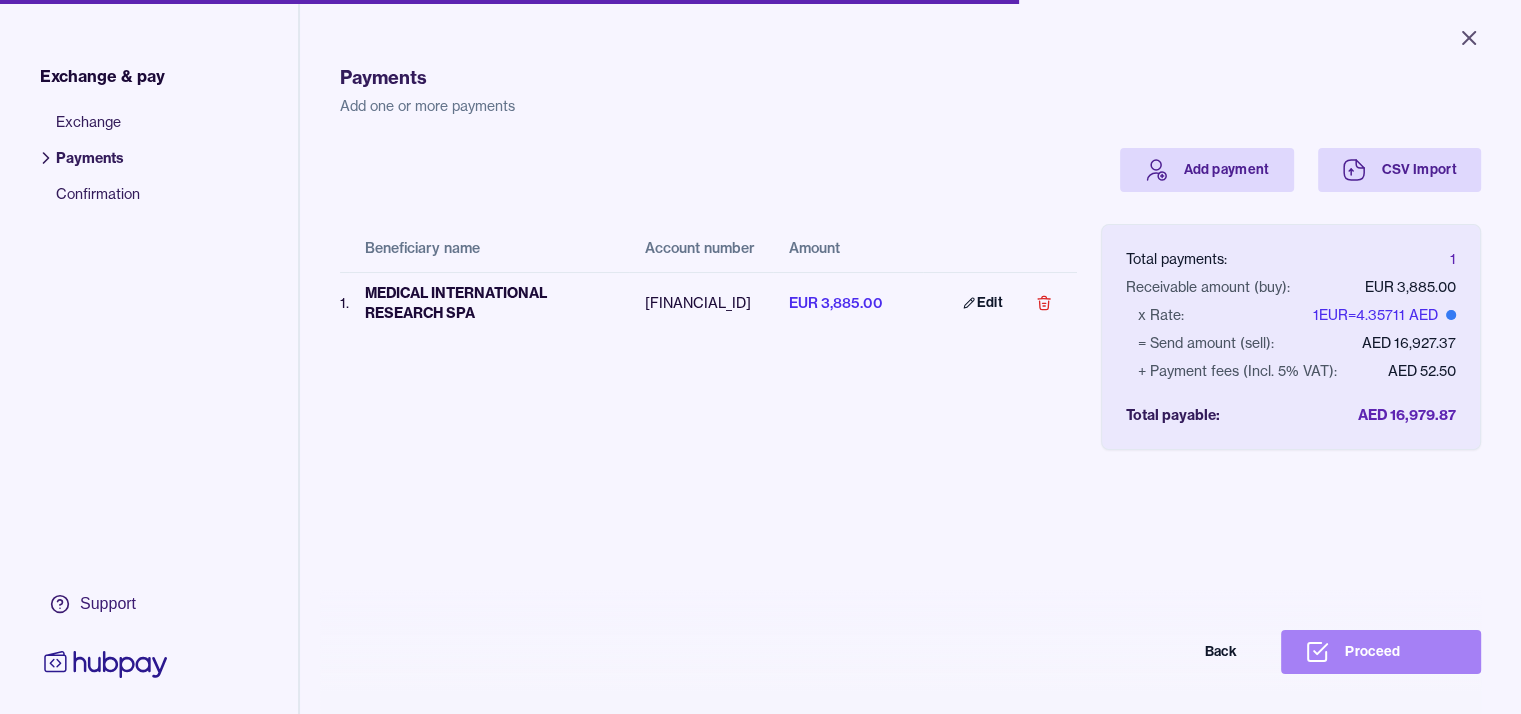 click on "Proceed" at bounding box center (1381, 652) 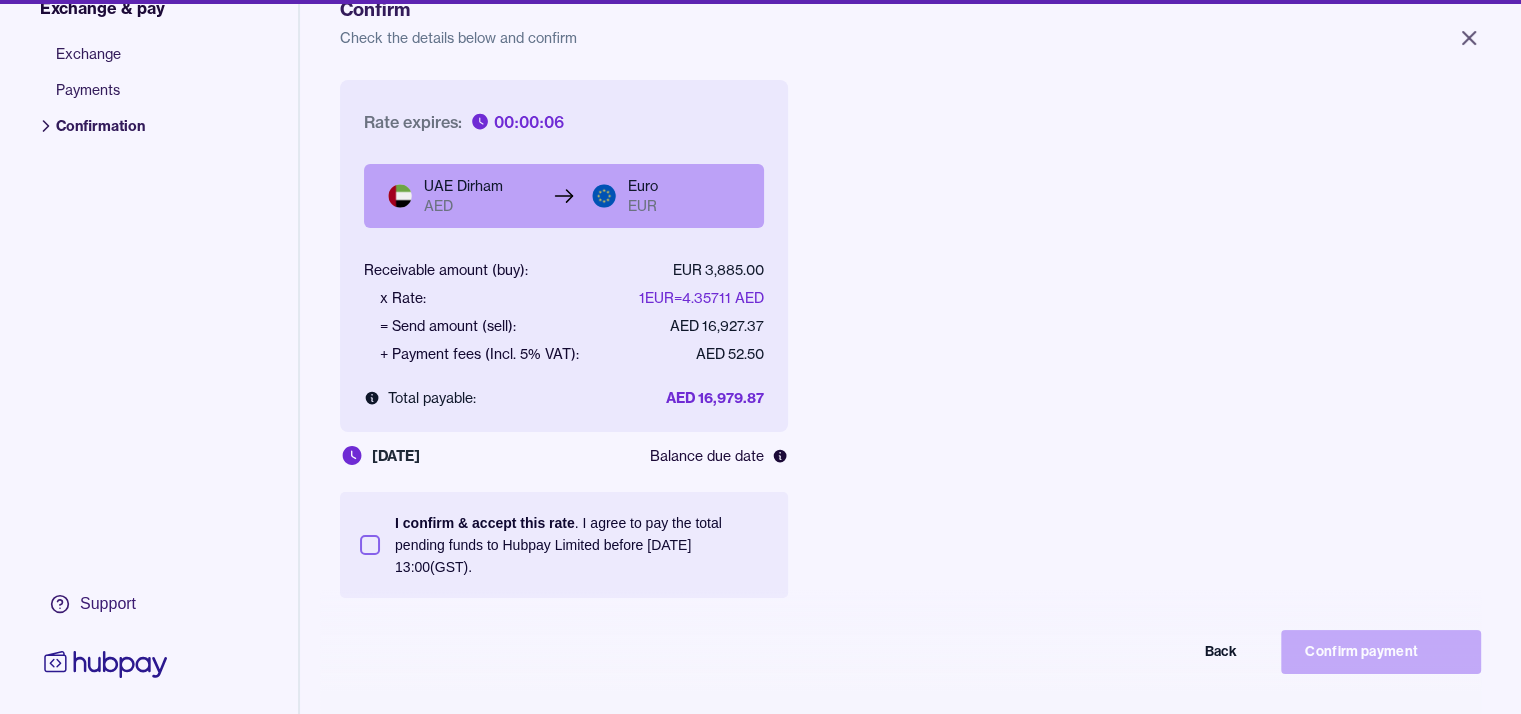 scroll, scrollTop: 200, scrollLeft: 0, axis: vertical 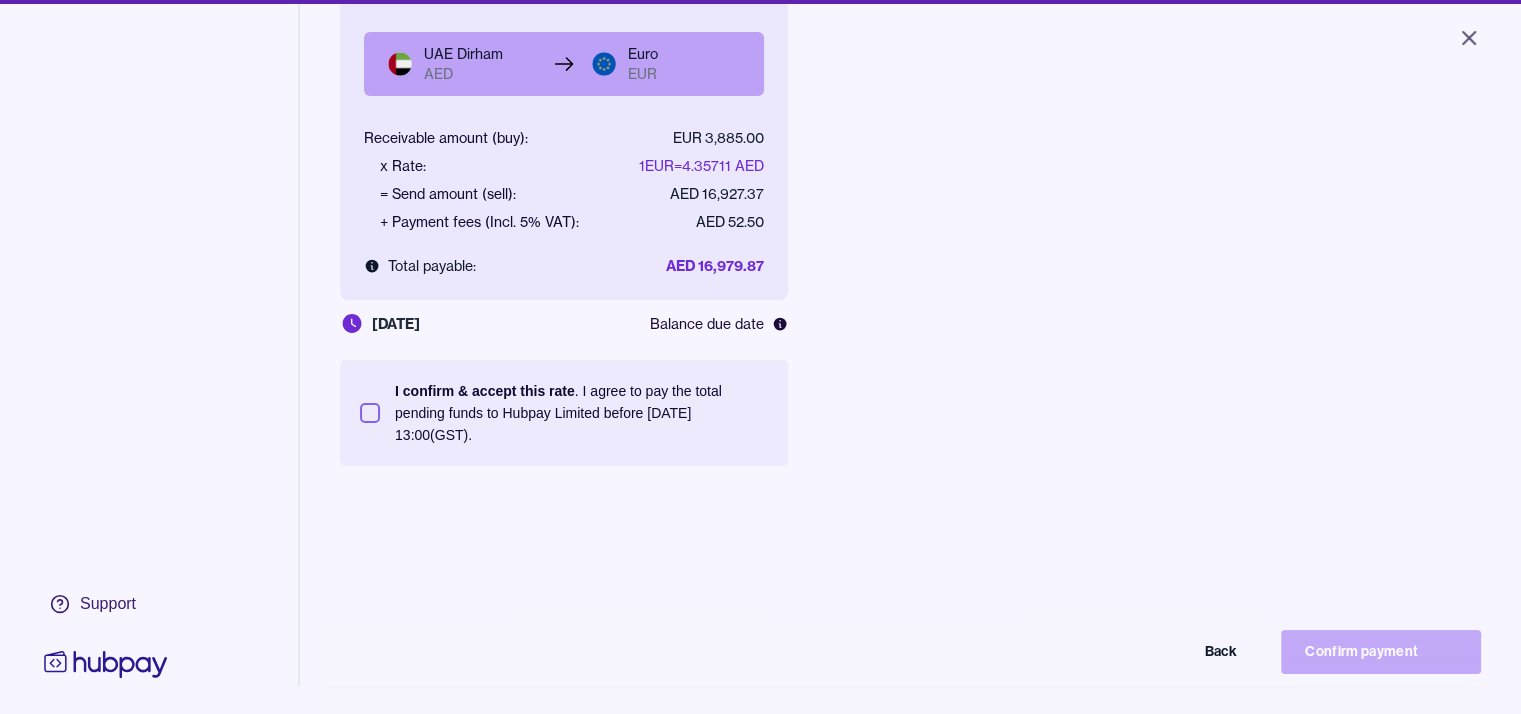click on "I confirm & accept this rate . I agree to pay the total pending funds to Hubpay Limited before   [DATE]   13:00  (GST)." at bounding box center (370, 413) 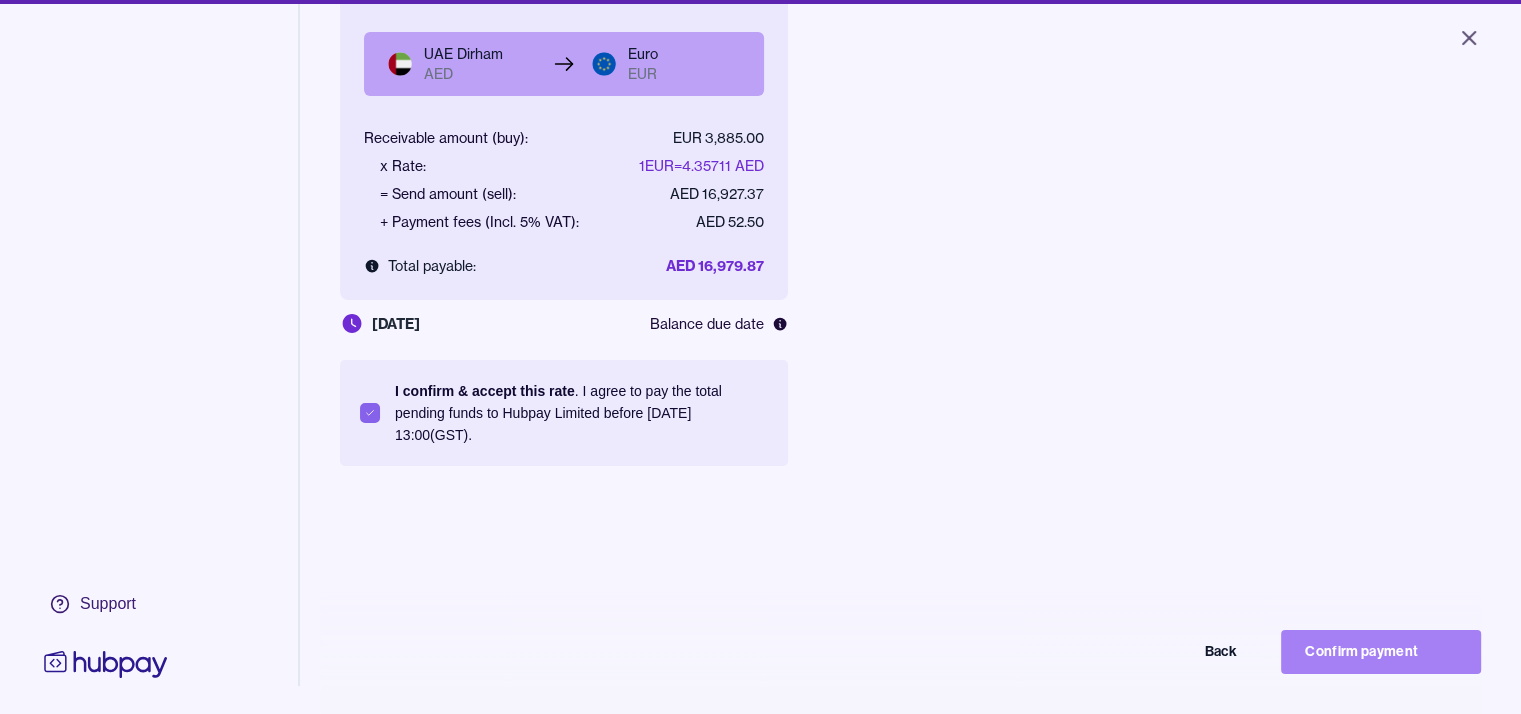 click on "Confirm payment" at bounding box center [1381, 652] 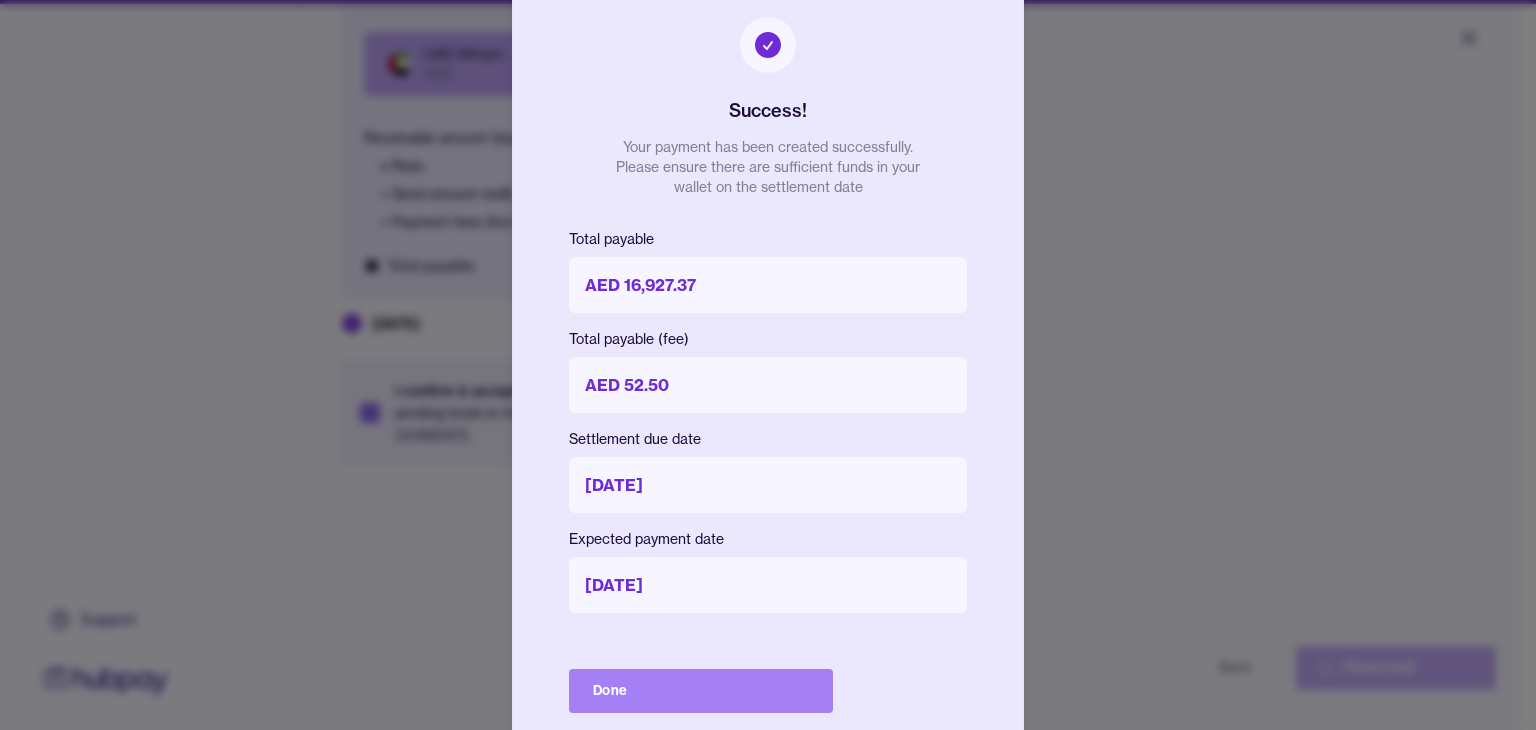 click on "Done" at bounding box center (701, 691) 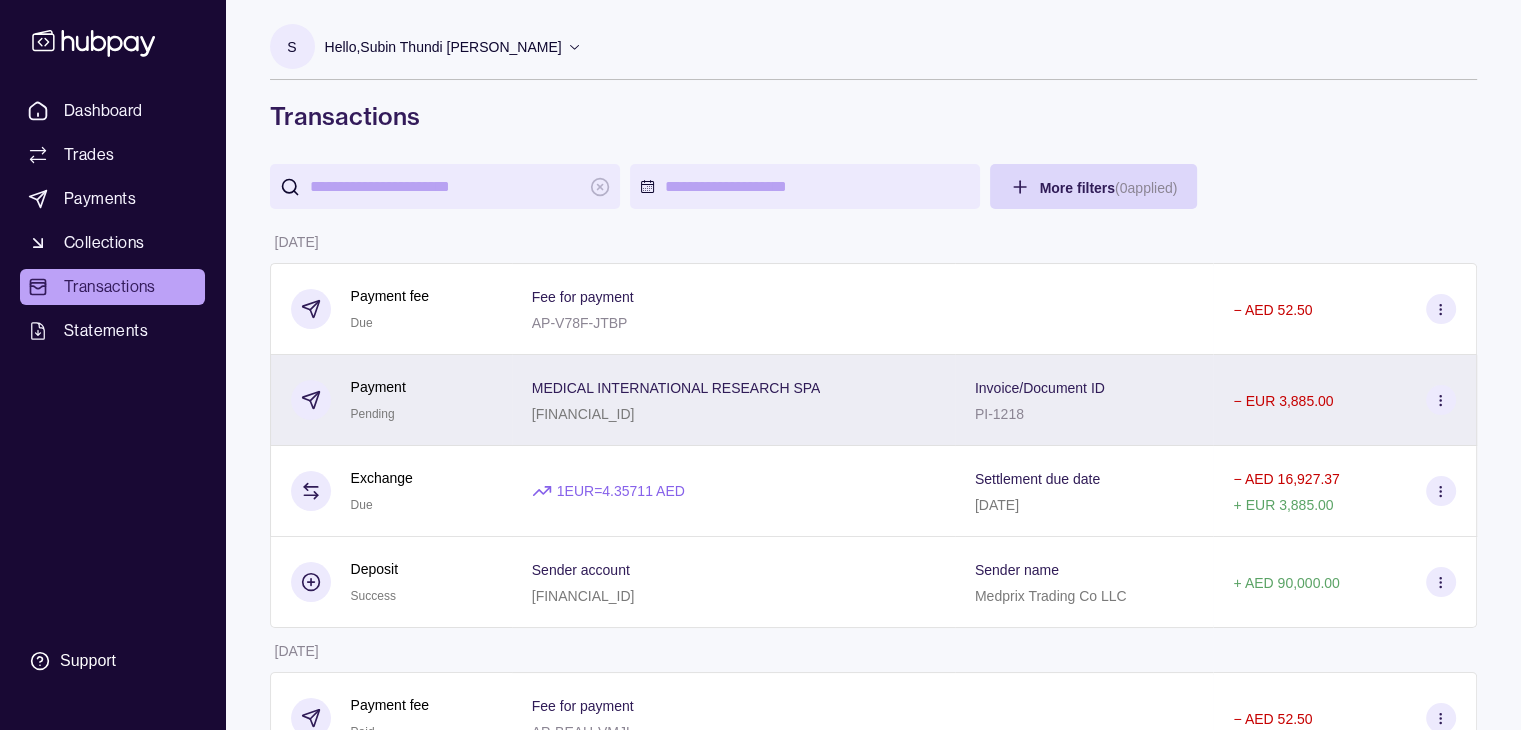click on "MEDICAL INTERNATIONAL RESEARCH SPA [FINANCIAL_ID]" at bounding box center [733, 400] 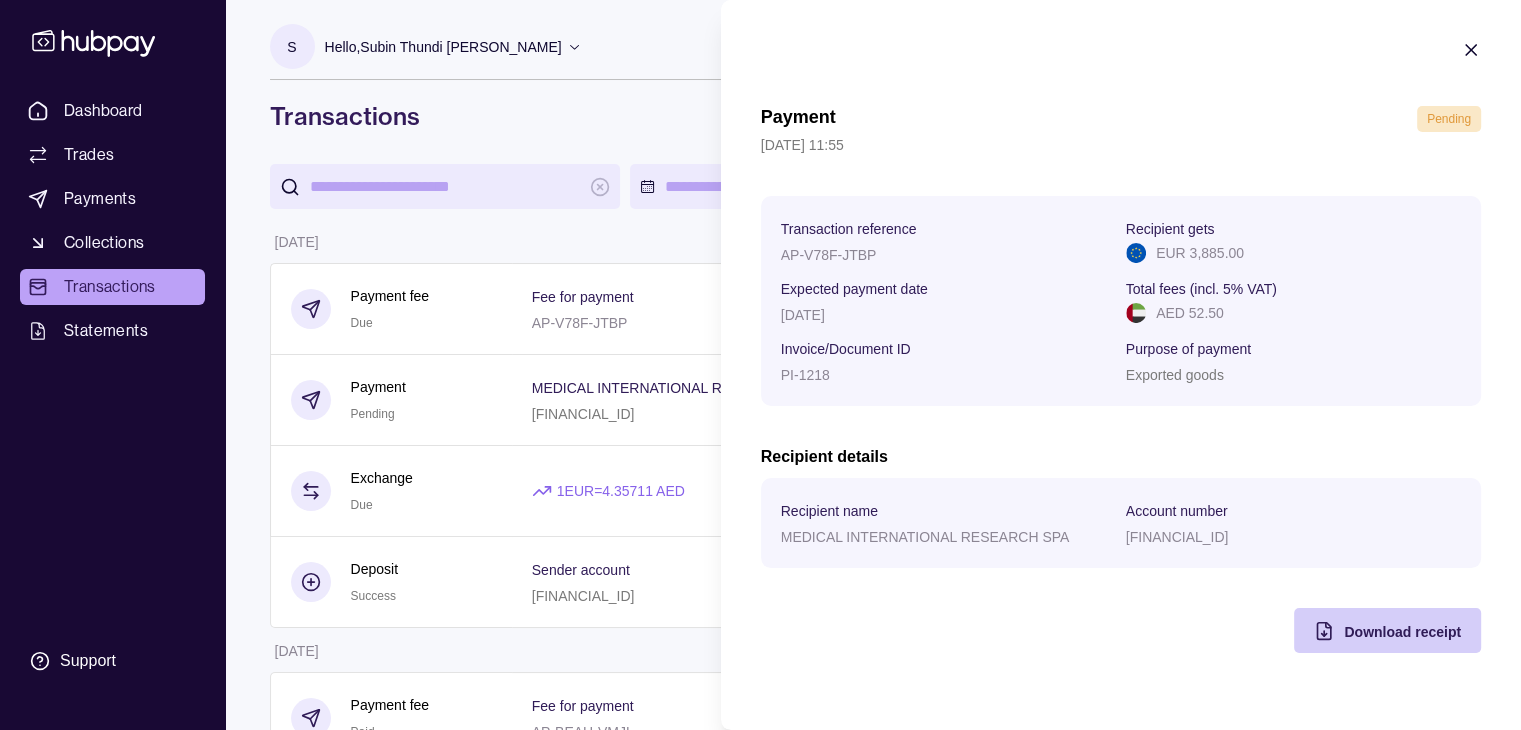 click on "Download receipt" at bounding box center (1402, 632) 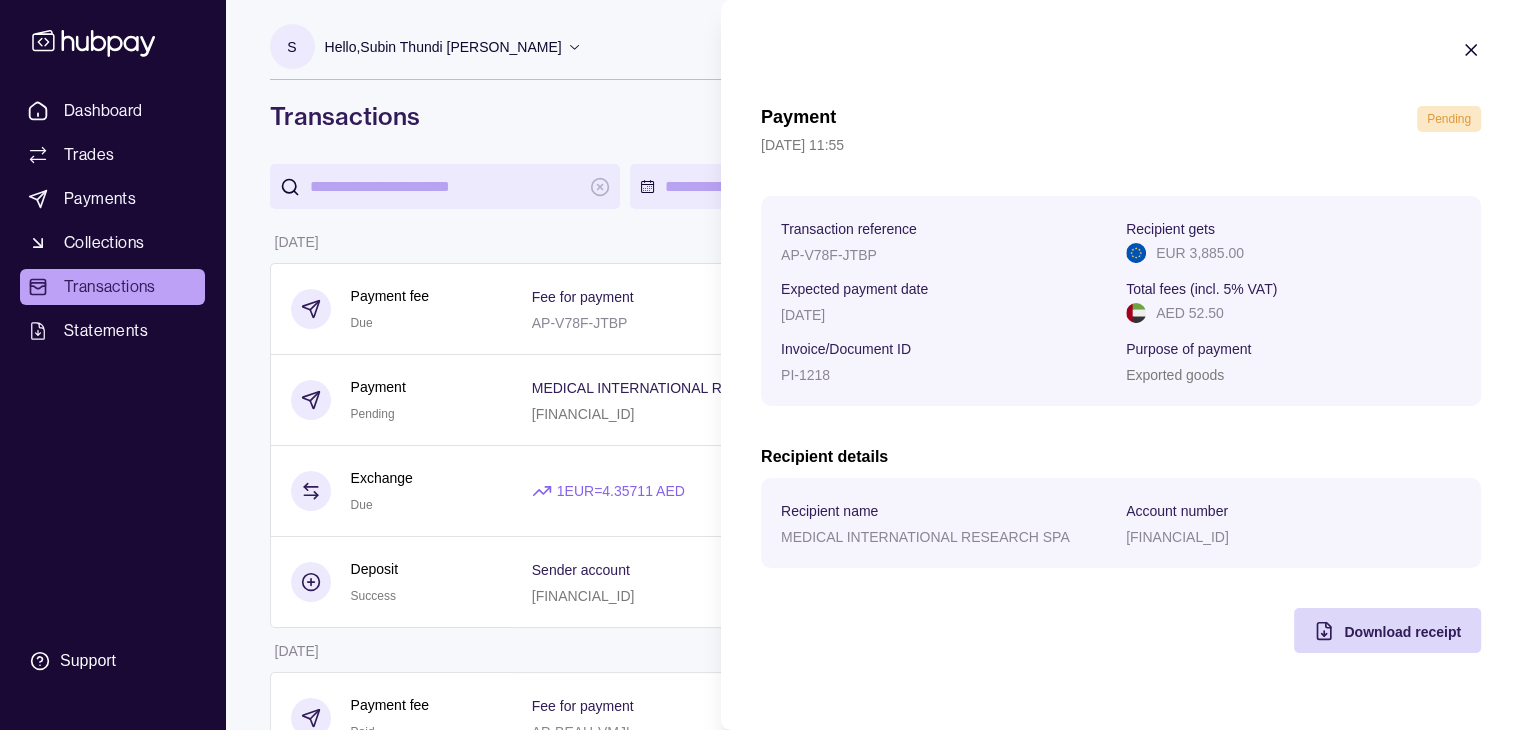 click on "Dashboard Trades Payments Collections Transactions Statements Support S Hello,  Subin Thundi [PERSON_NAME] Peedikakandi Medprix Trading Co LLC Account Terms and conditions Privacy policy Sign out Transactions More filters  ( 0  applied) Details Amount [DATE] Payment fee Due Fee for payment AP-V78F-JTBP −   AED 52.50 Payment Pending MEDICAL INTERNATIONAL RESEARCH SPA [FINANCIAL_ID] Invoice/Document ID PI-1218 −   EUR 3,885.00 Exchange Due 1  EUR  =  4.35711   AED Settlement due date [DATE] −   AED 16,927.37 +   EUR 3,885.00 Deposit Success Sender account [FINANCIAL_ID] Sender name Medprix Trading Co LLC +   AED 90,000.00 [DATE] Payment fee Paid Fee for payment AP-BEAH-VMJL −   AED 52.50 Payment Success MEDICAL EQUIPMENT EUROPE GMBH [FINANCIAL_ID] Invoice/Document ID IV202540110 −   EUR 21,914.00 Exchange Success 1  EUR  =  4.22071   AED Settlement due date [DATE] −   AED 92,492.64 +   EUR 21,914.00 Deposit Success Sender account Sender name +   +" at bounding box center (760, 1152) 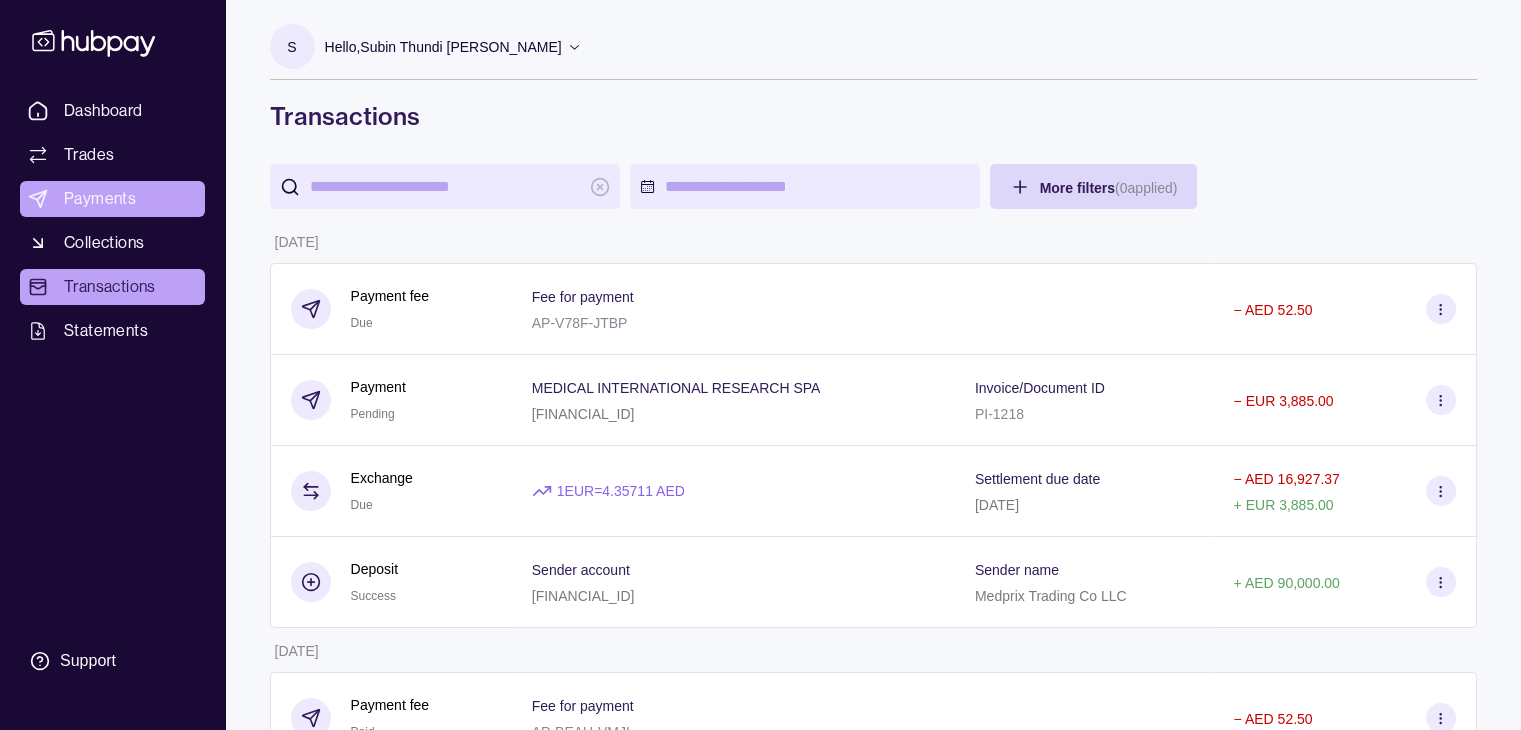 click on "Payments" at bounding box center [100, 199] 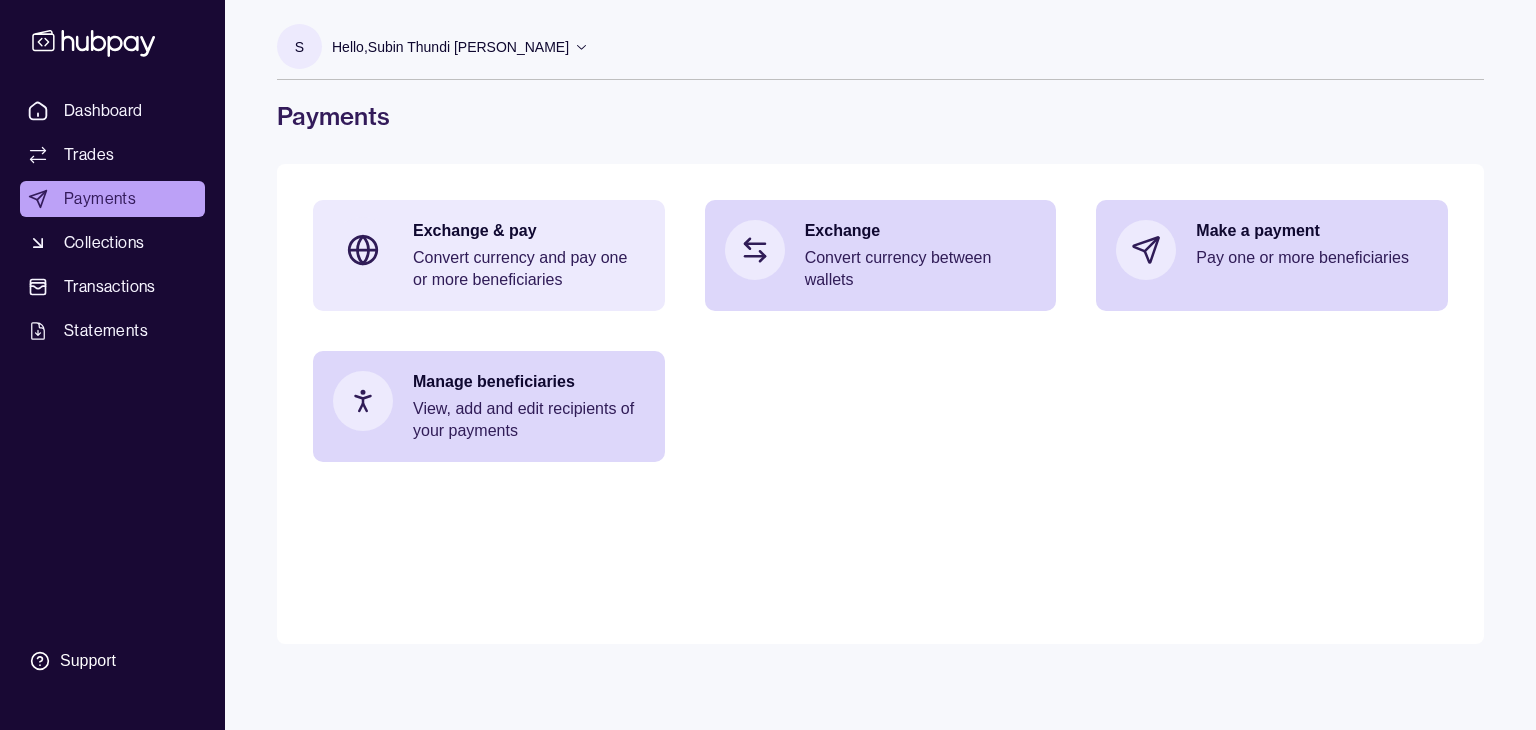 click on "Convert currency and pay one or more beneficiaries" at bounding box center [529, 269] 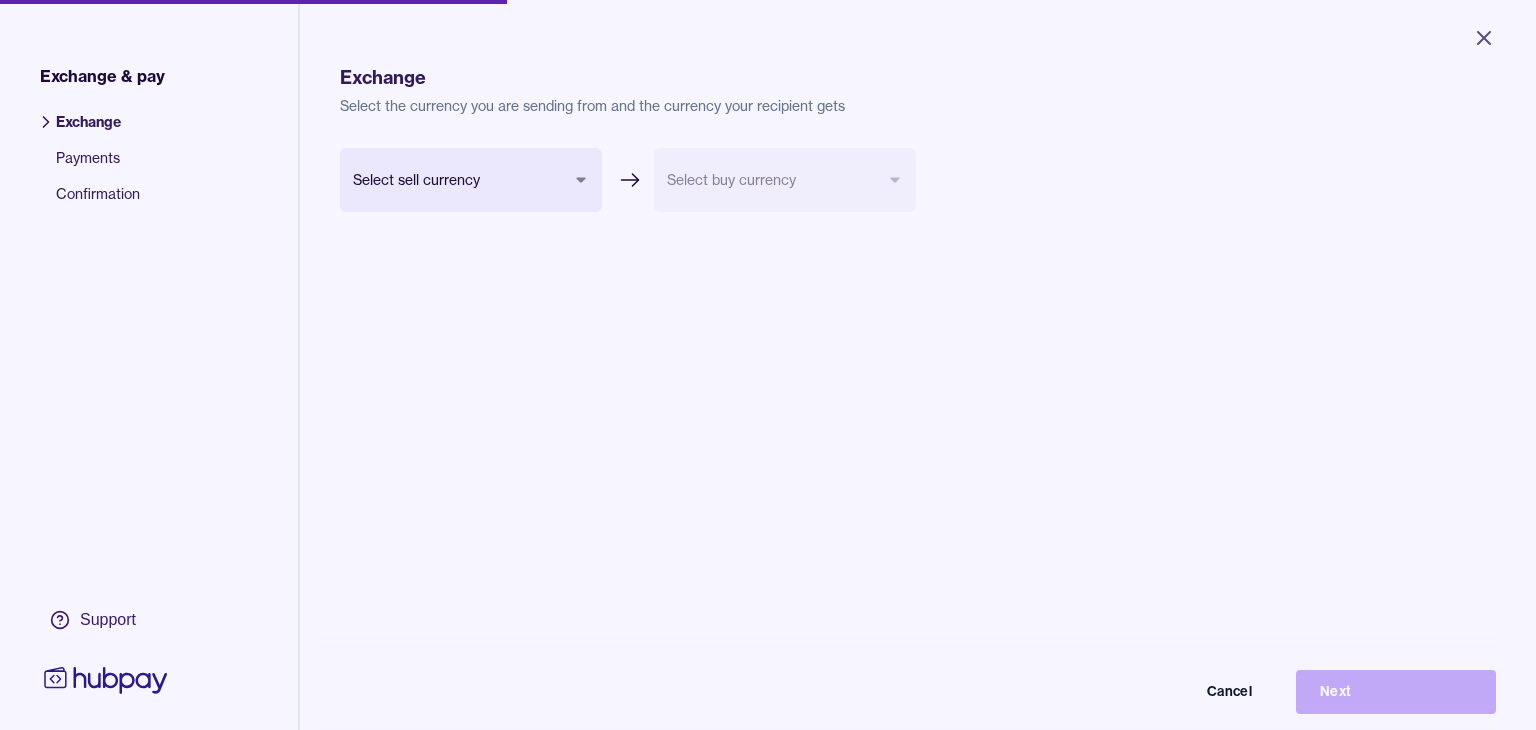 click on "Close Exchange & pay Exchange Payments Confirmation Support Exchange Select the currency you are sending from and the currency your recipient gets Select sell currency *** *** *** *** *** Select buy currency Cancel Next Exchange & pay | Hubpay" at bounding box center (768, 365) 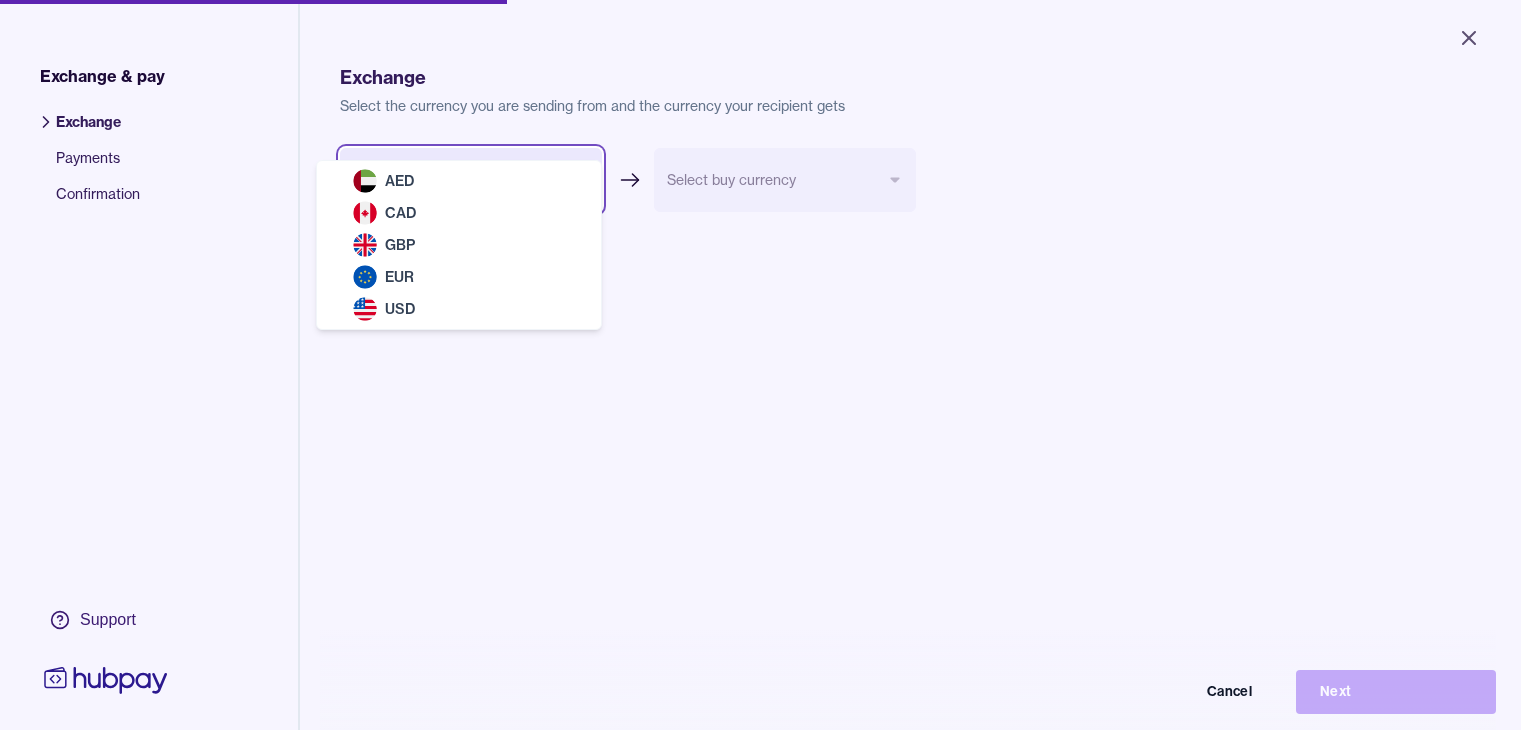 click on "Close Exchange & pay Exchange Payments Confirmation Support Exchange Select the currency you are sending from and the currency your recipient gets Select sell currency *** *** *** *** *** Select buy currency Cancel Next Exchange & pay | Hubpay AED CAD GBP EUR USD" at bounding box center (768, 365) 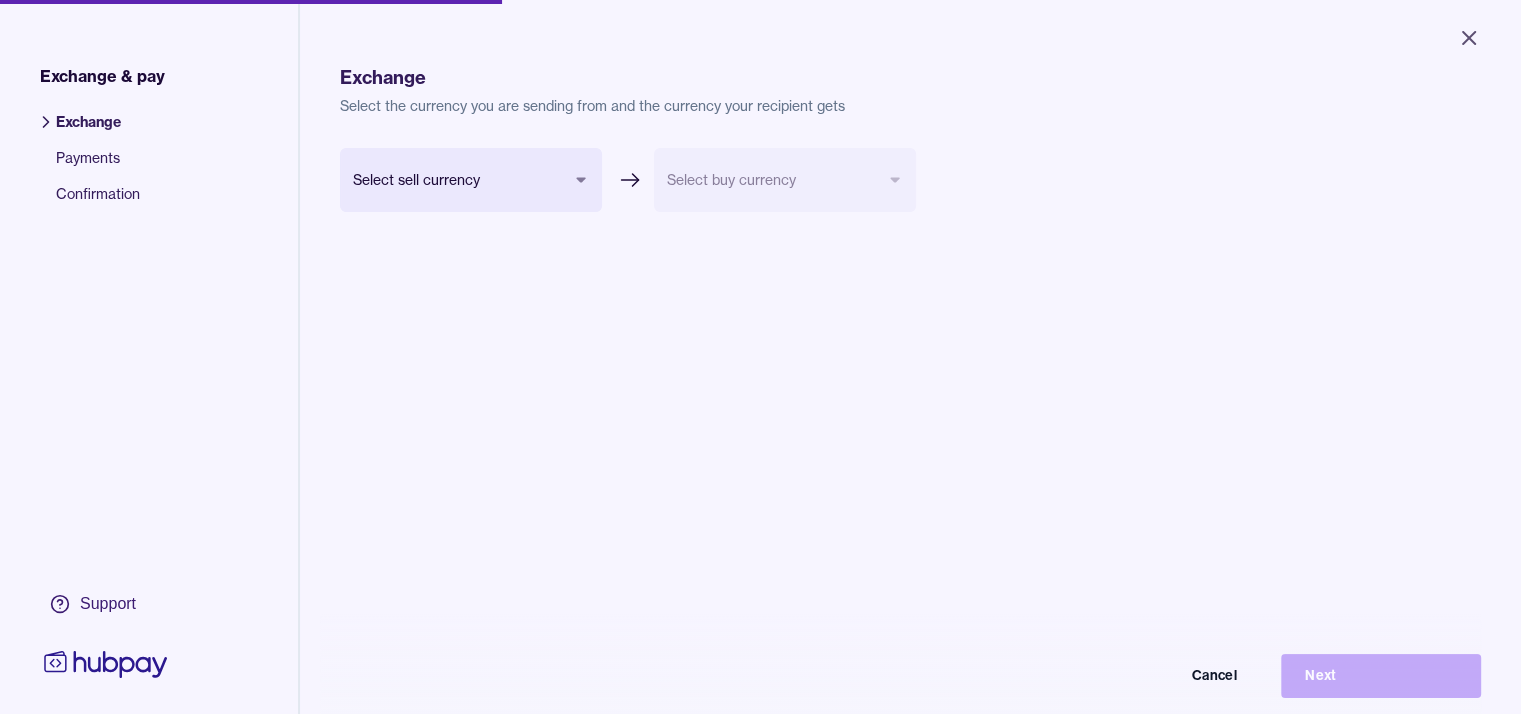 click on "Close Exchange & pay Exchange Payments Confirmation Support Exchange Select the currency you are sending from and the currency your recipient gets Select sell currency *** *** *** *** *** Select buy currency Cancel Next Exchange & pay | Hubpay" at bounding box center (760, 357) 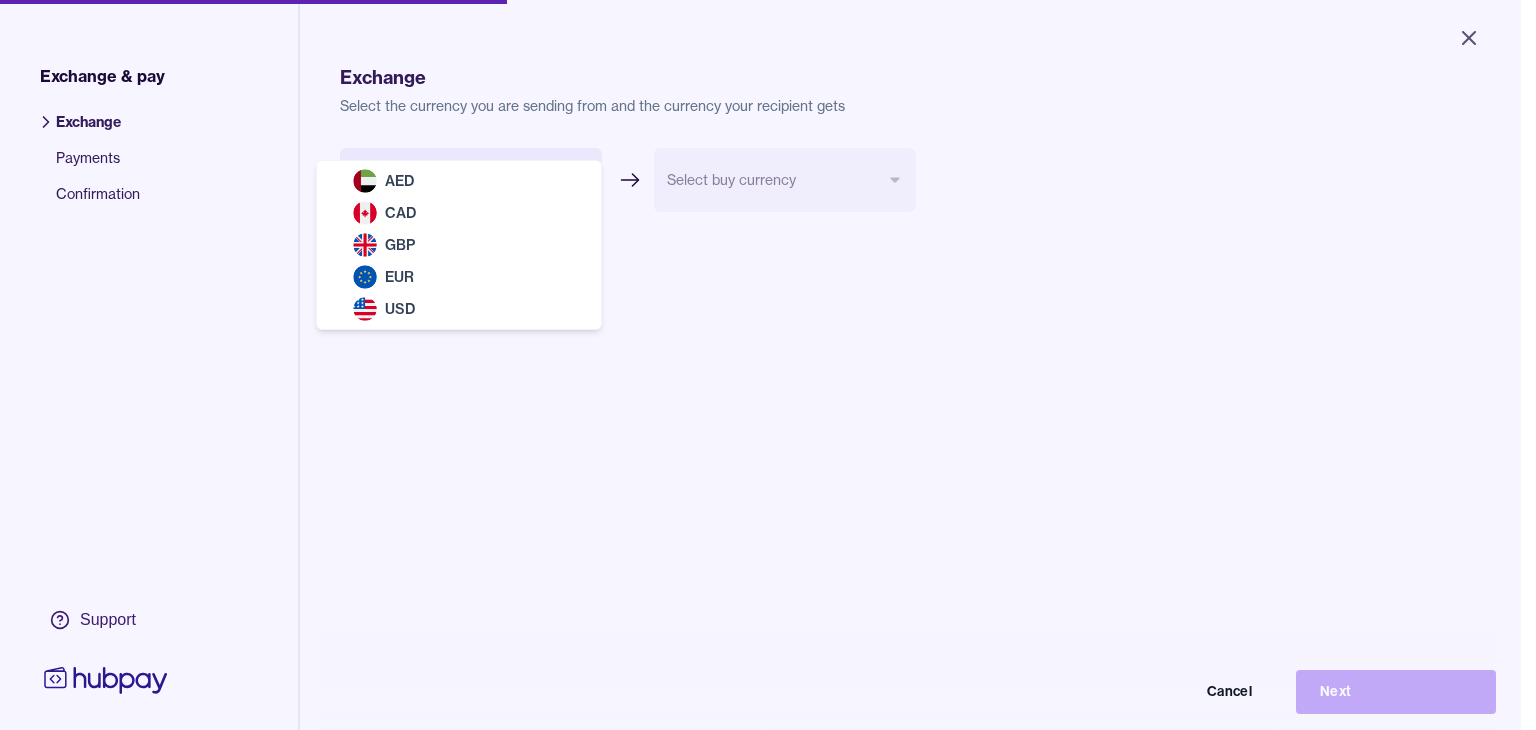 select on "***" 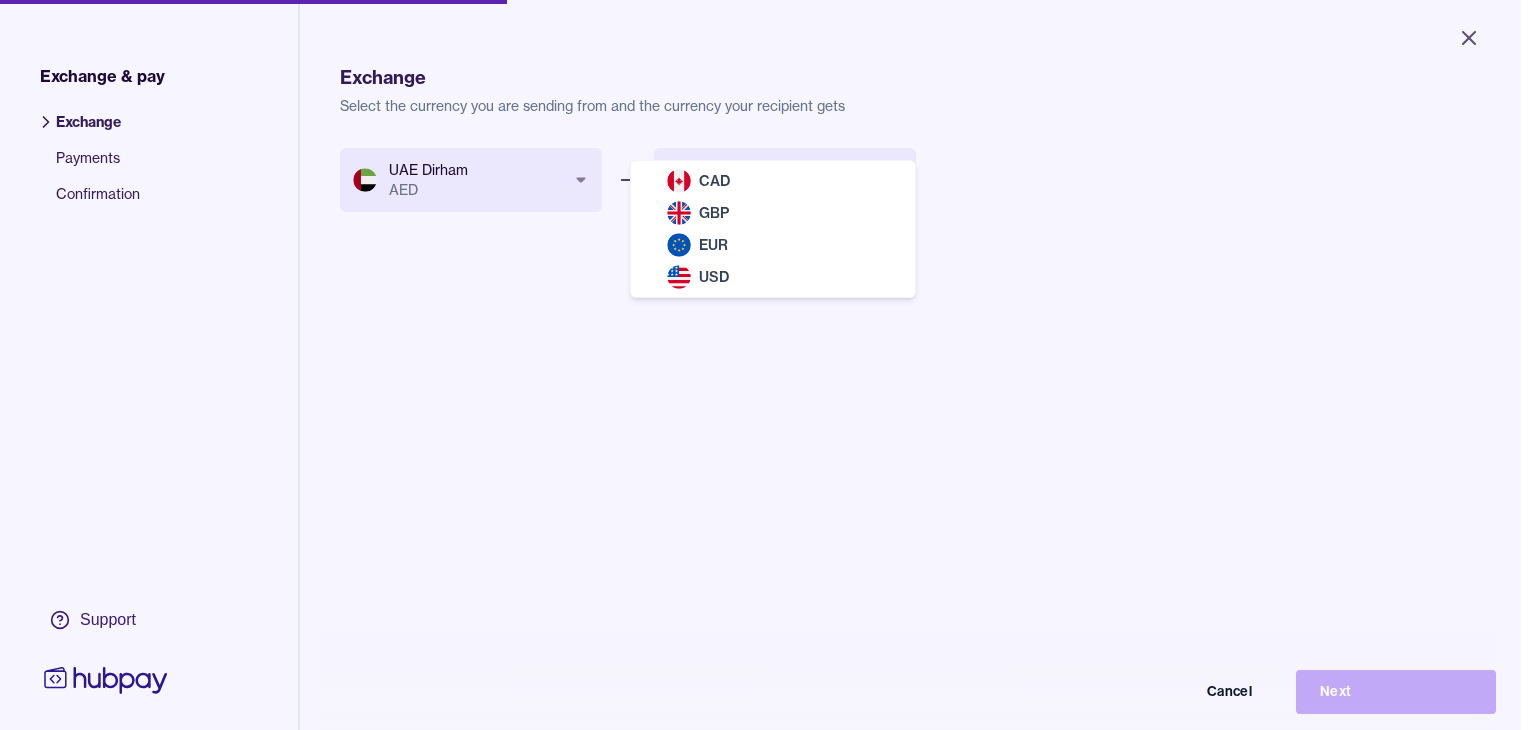 click on "Close Exchange & pay Exchange Payments Confirmation Support Exchange Select the currency you are sending from and the currency your recipient gets UAE Dirham AED *** *** *** *** *** Select buy currency *** *** *** *** Cancel Next Exchange & pay | Hubpay CAD GBP EUR USD" at bounding box center [760, 365] 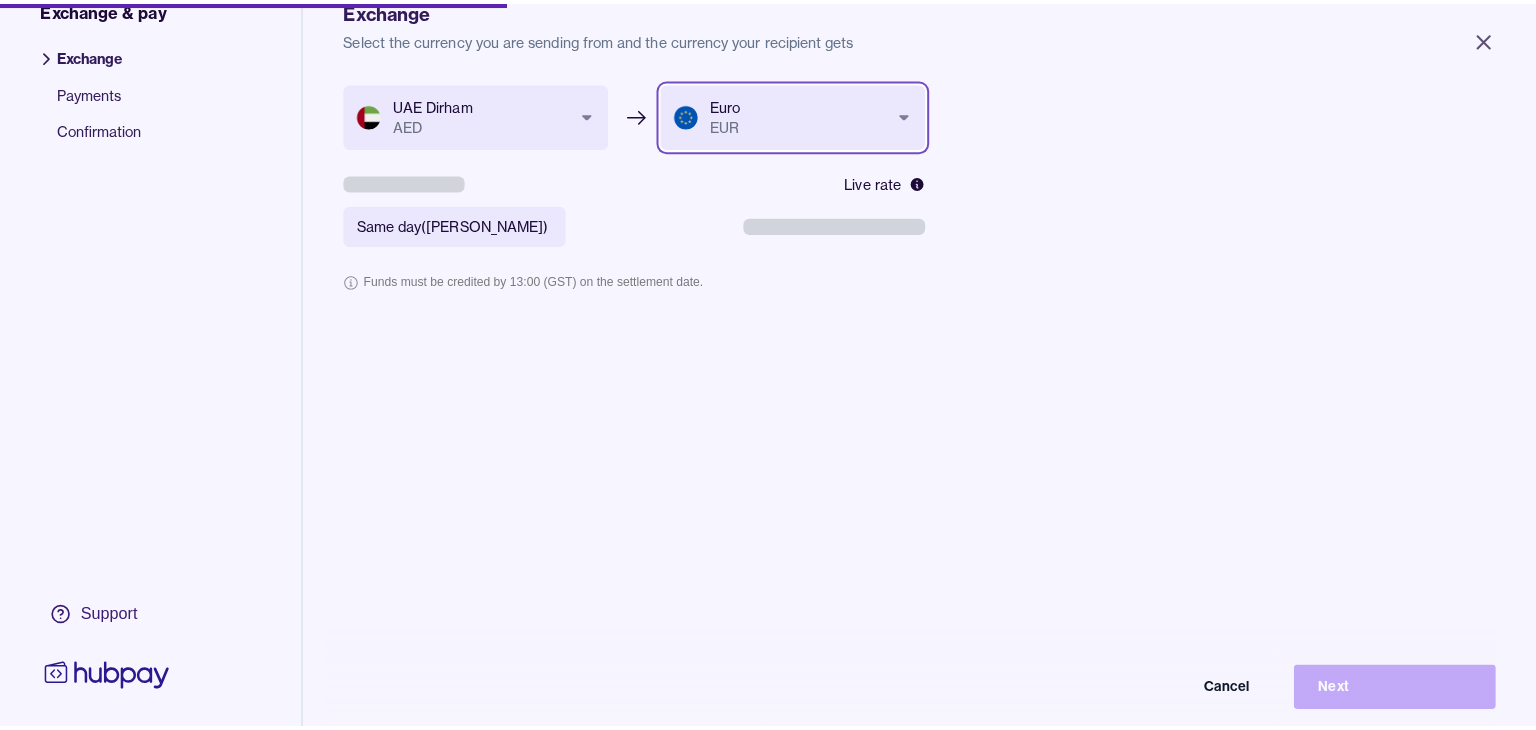 scroll, scrollTop: 100, scrollLeft: 0, axis: vertical 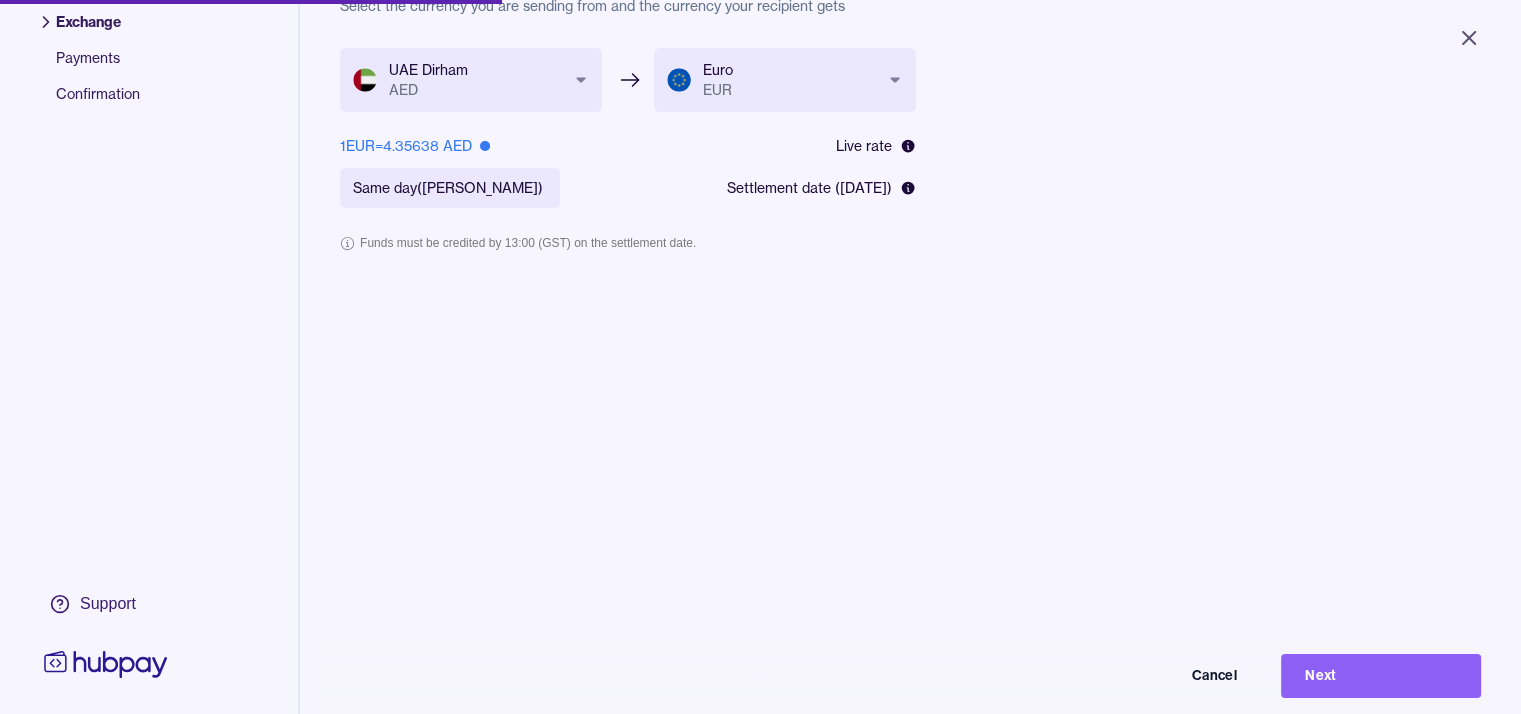 click on "**********" at bounding box center [910, 405] 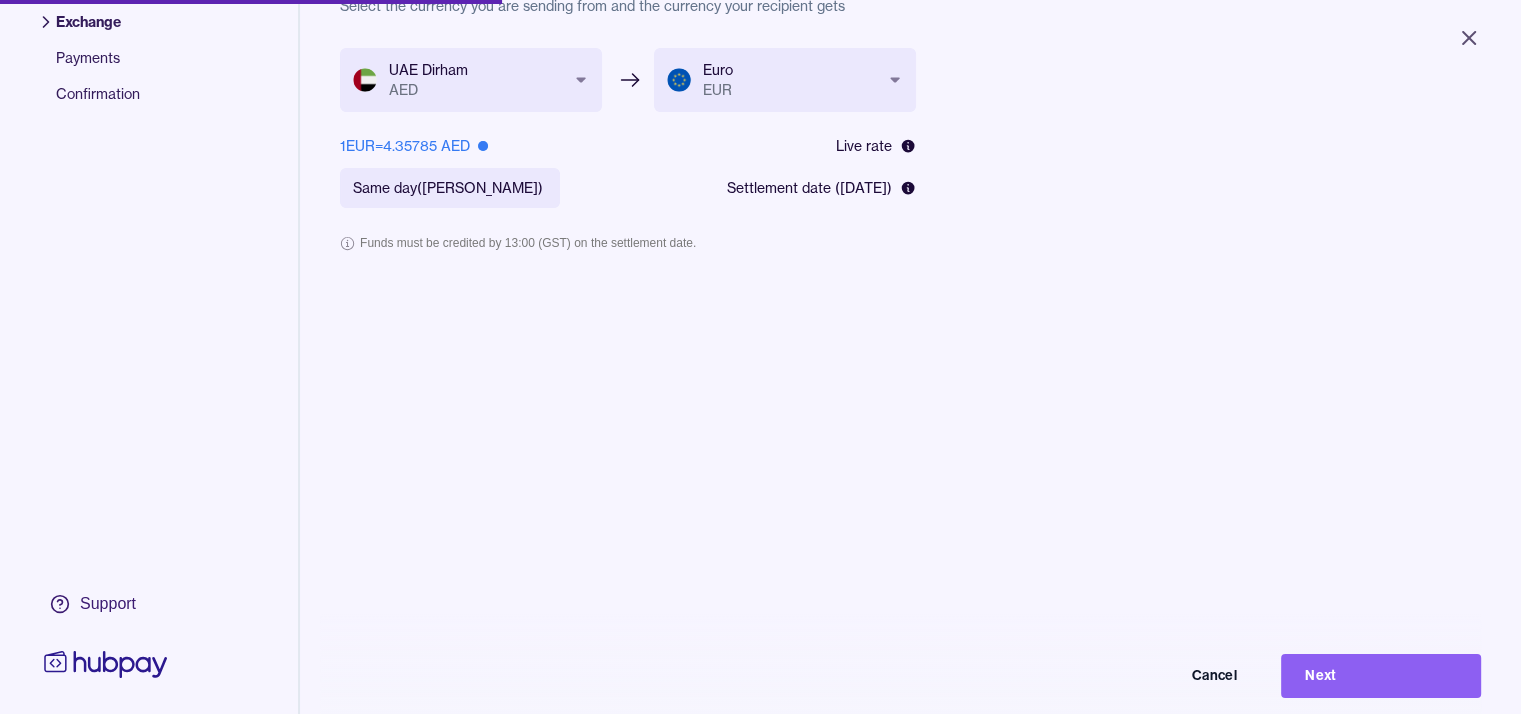 click on "**********" at bounding box center (910, 405) 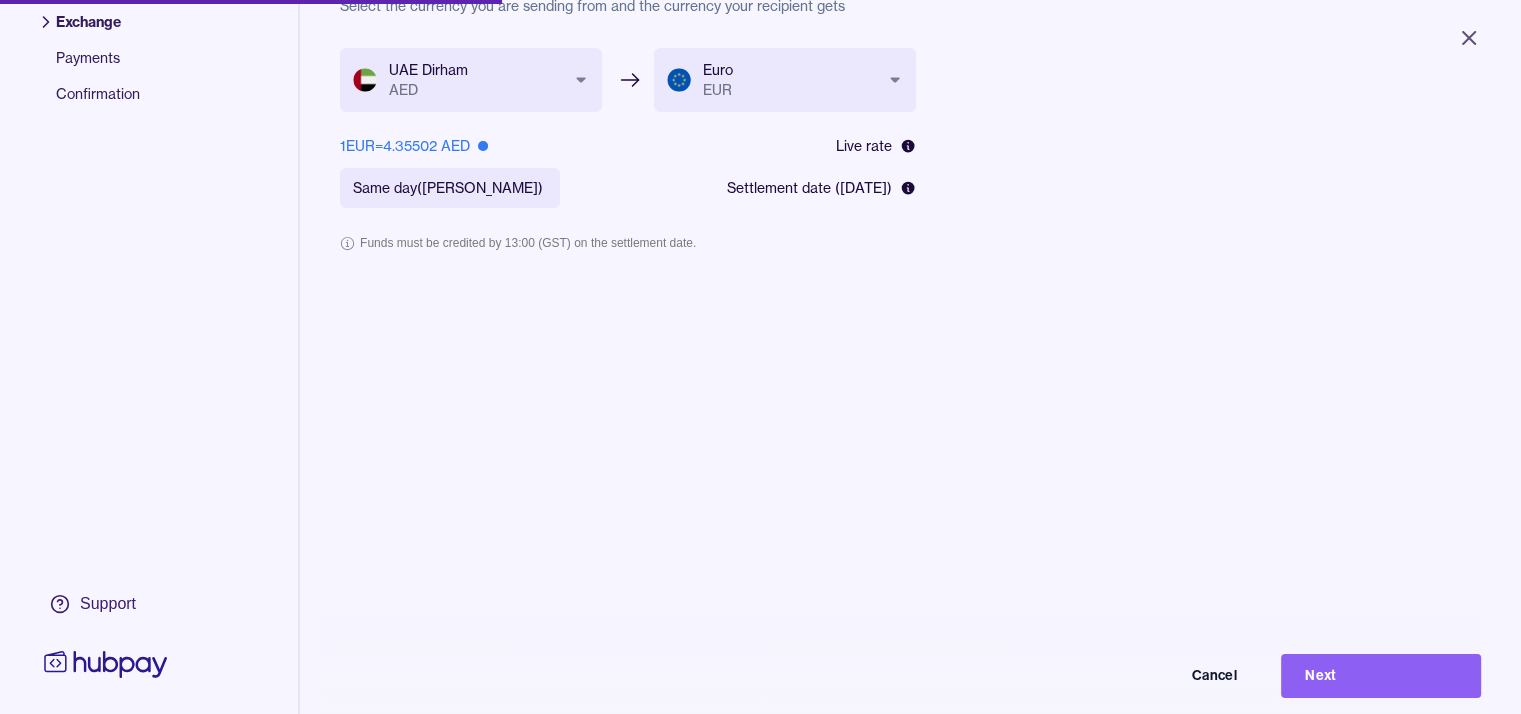click on "**********" at bounding box center (760, 357) 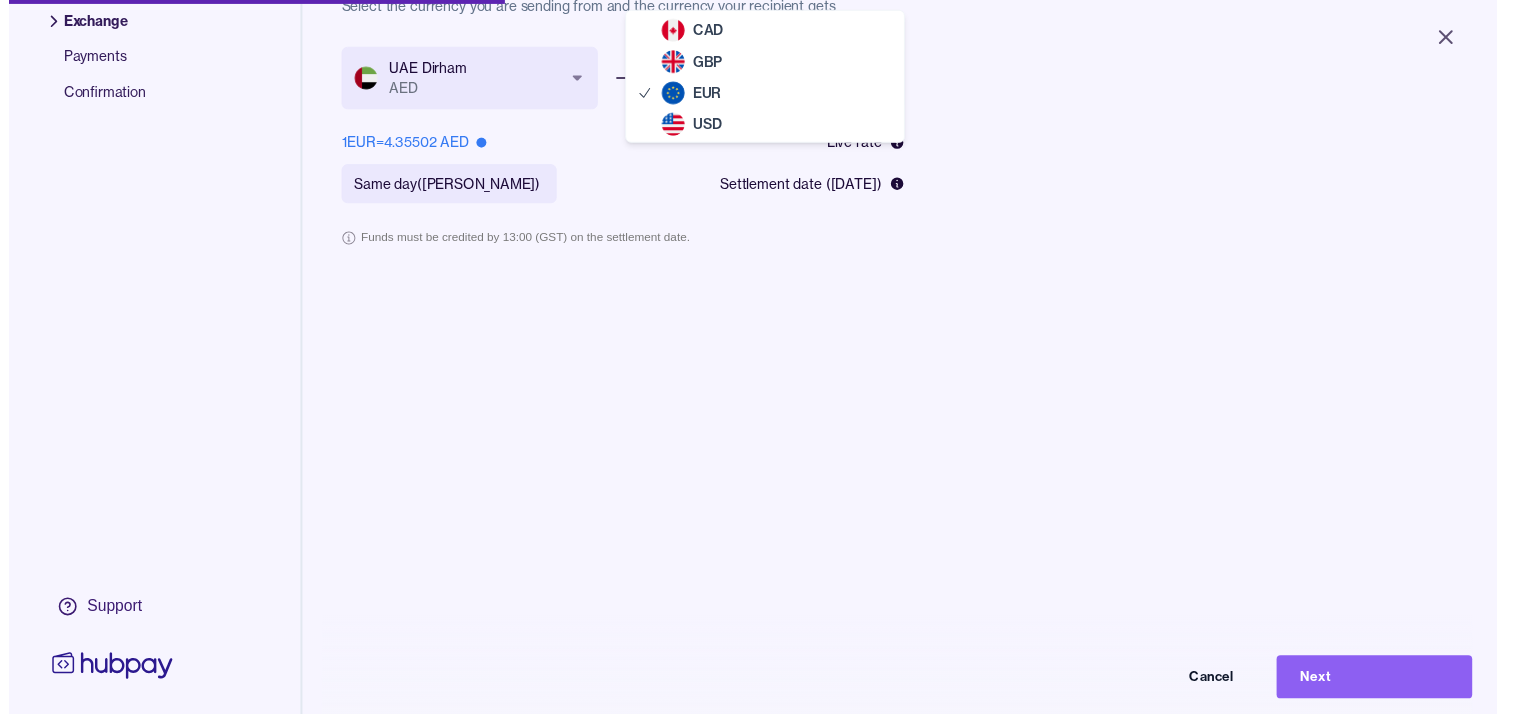 scroll, scrollTop: 1, scrollLeft: 0, axis: vertical 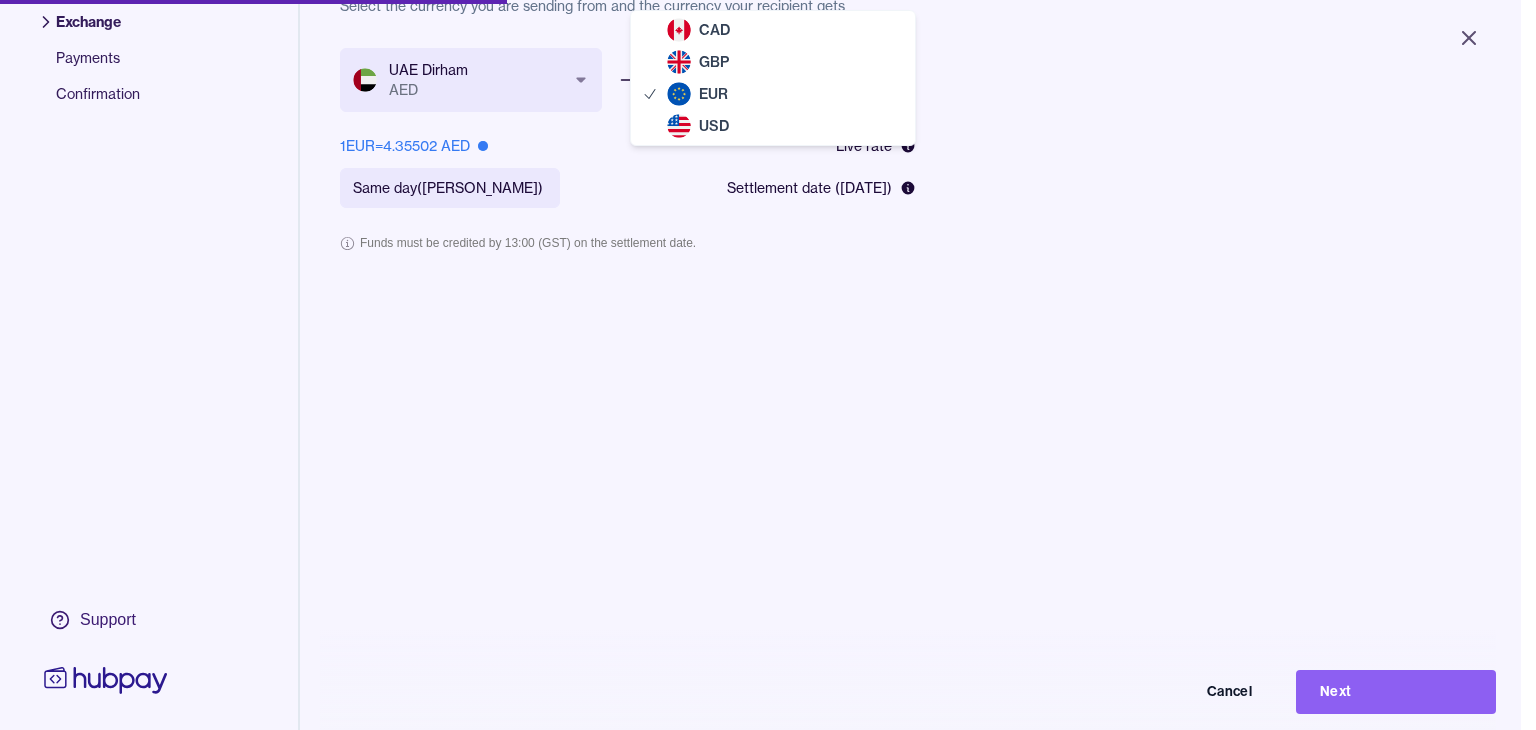 select on "***" 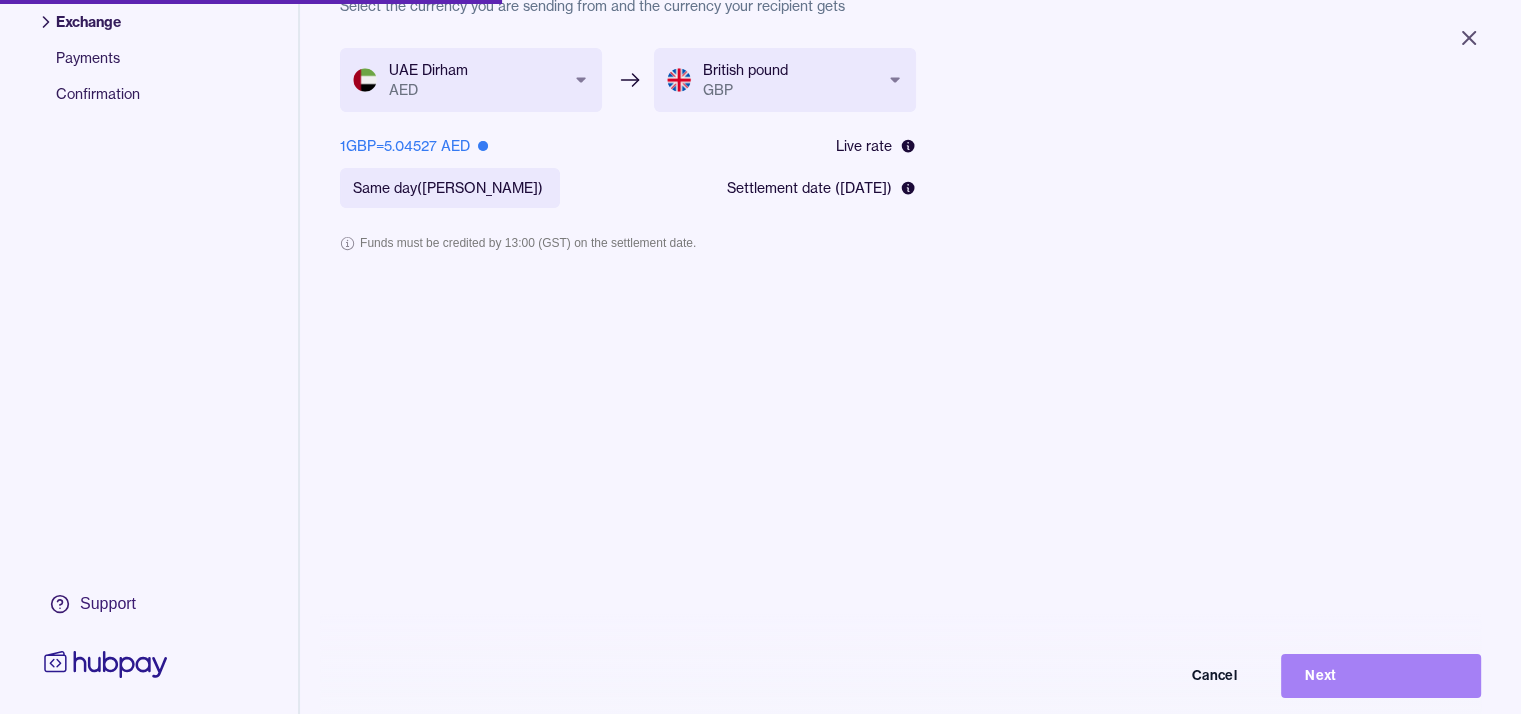 click on "Next" at bounding box center [1381, 676] 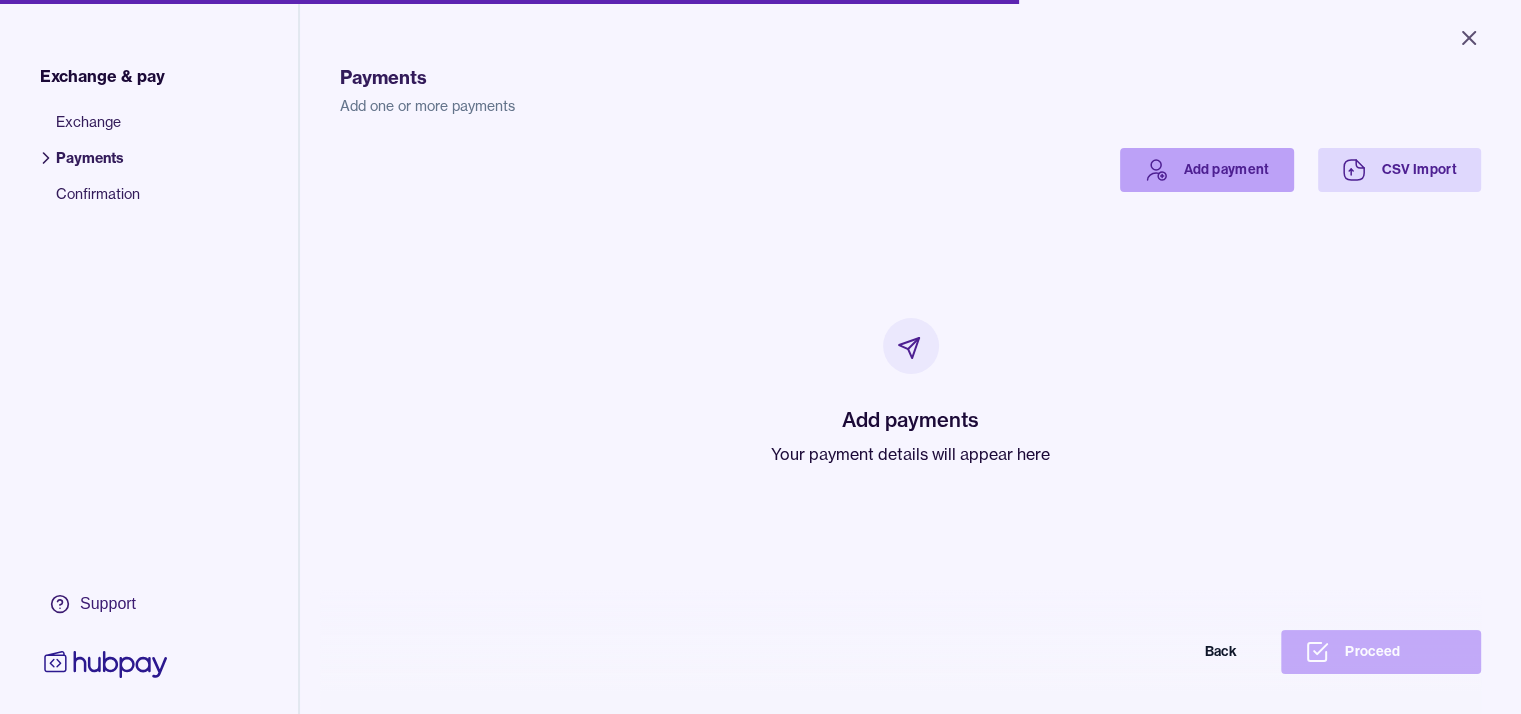 click on "Add payment" at bounding box center (1207, 170) 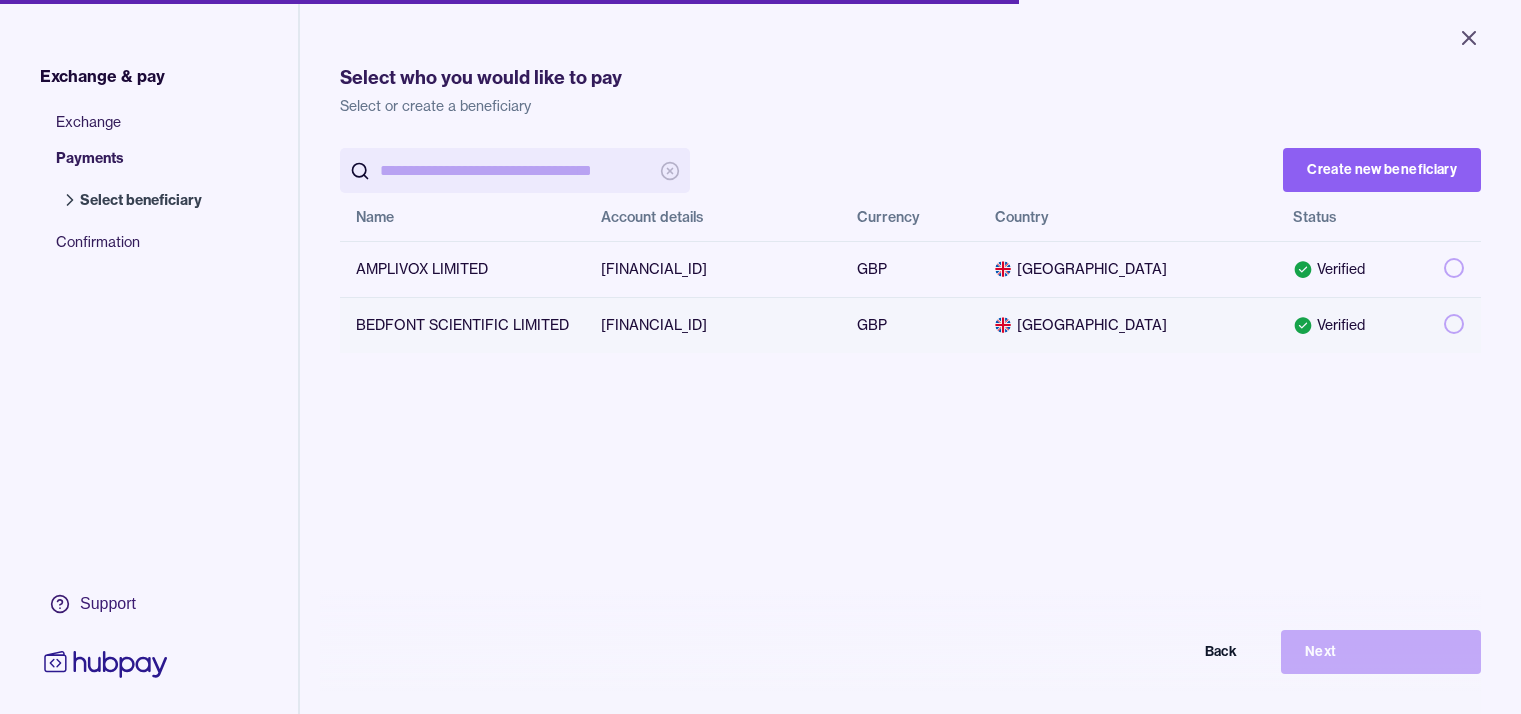 scroll, scrollTop: 0, scrollLeft: 0, axis: both 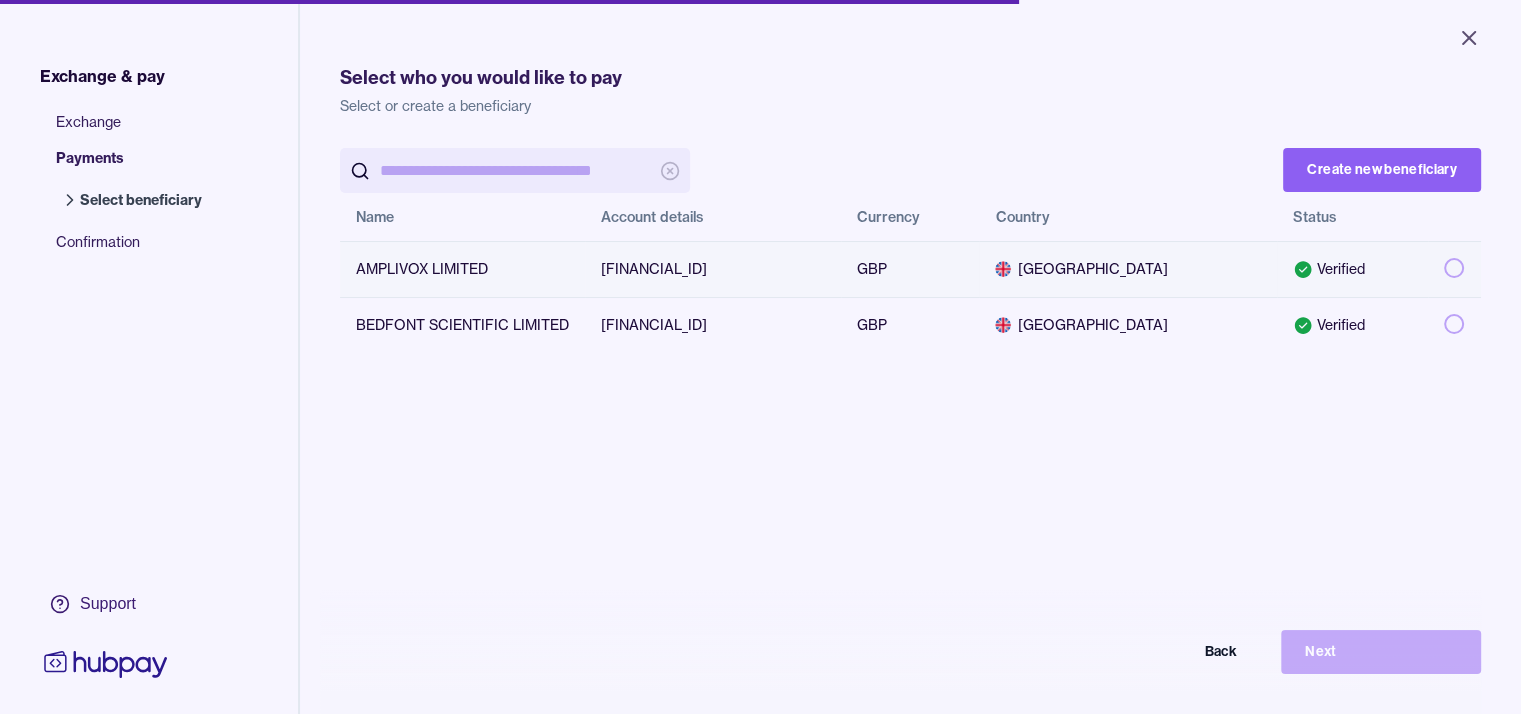 click at bounding box center (1454, 268) 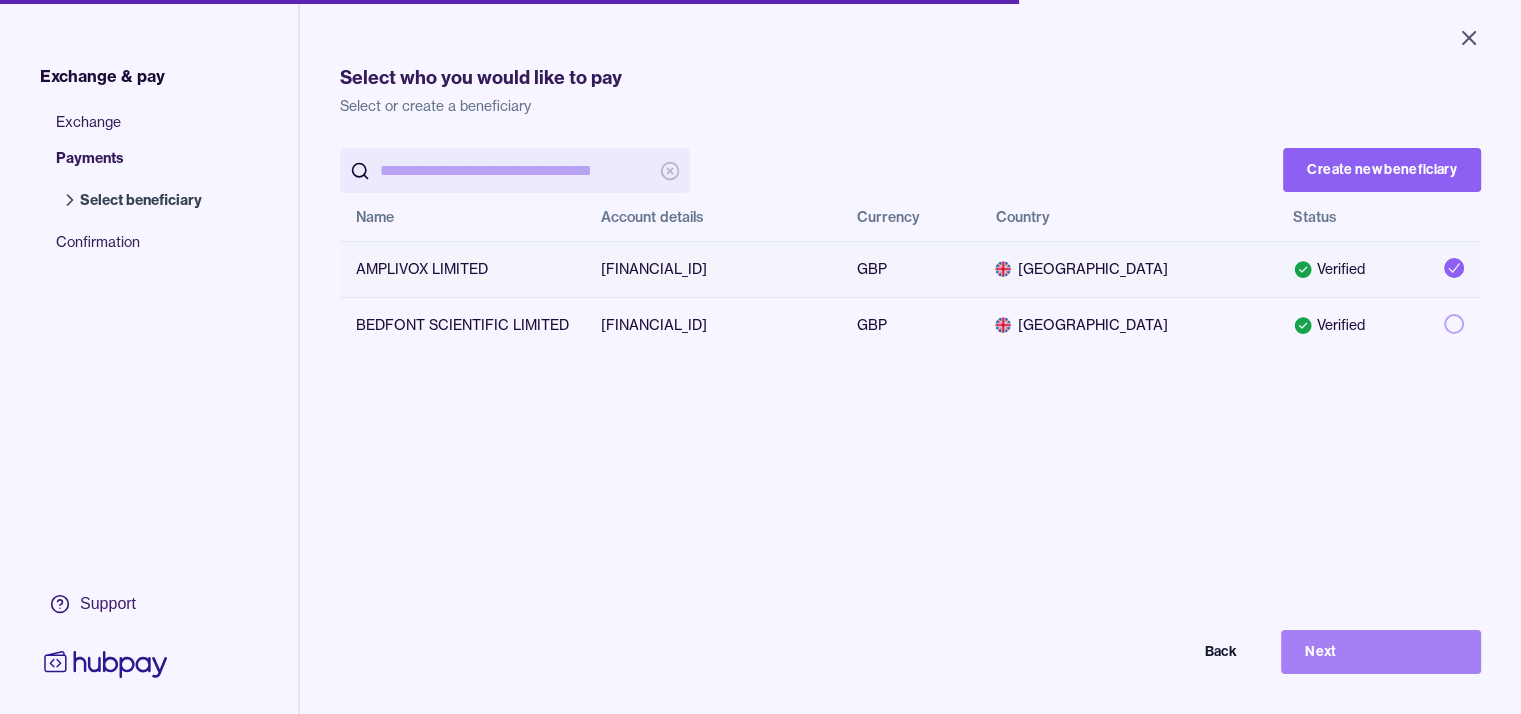 click on "Next" at bounding box center [1381, 652] 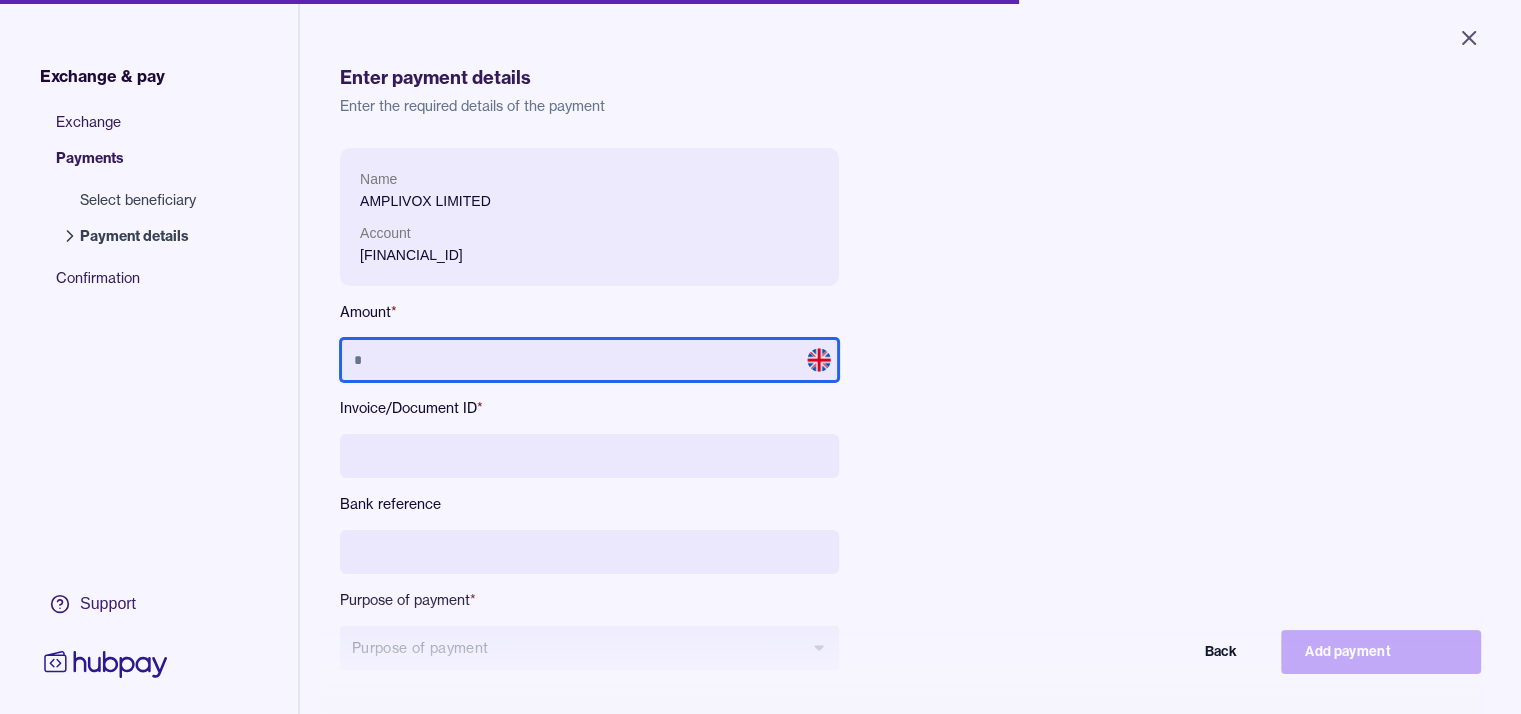click at bounding box center [589, 360] 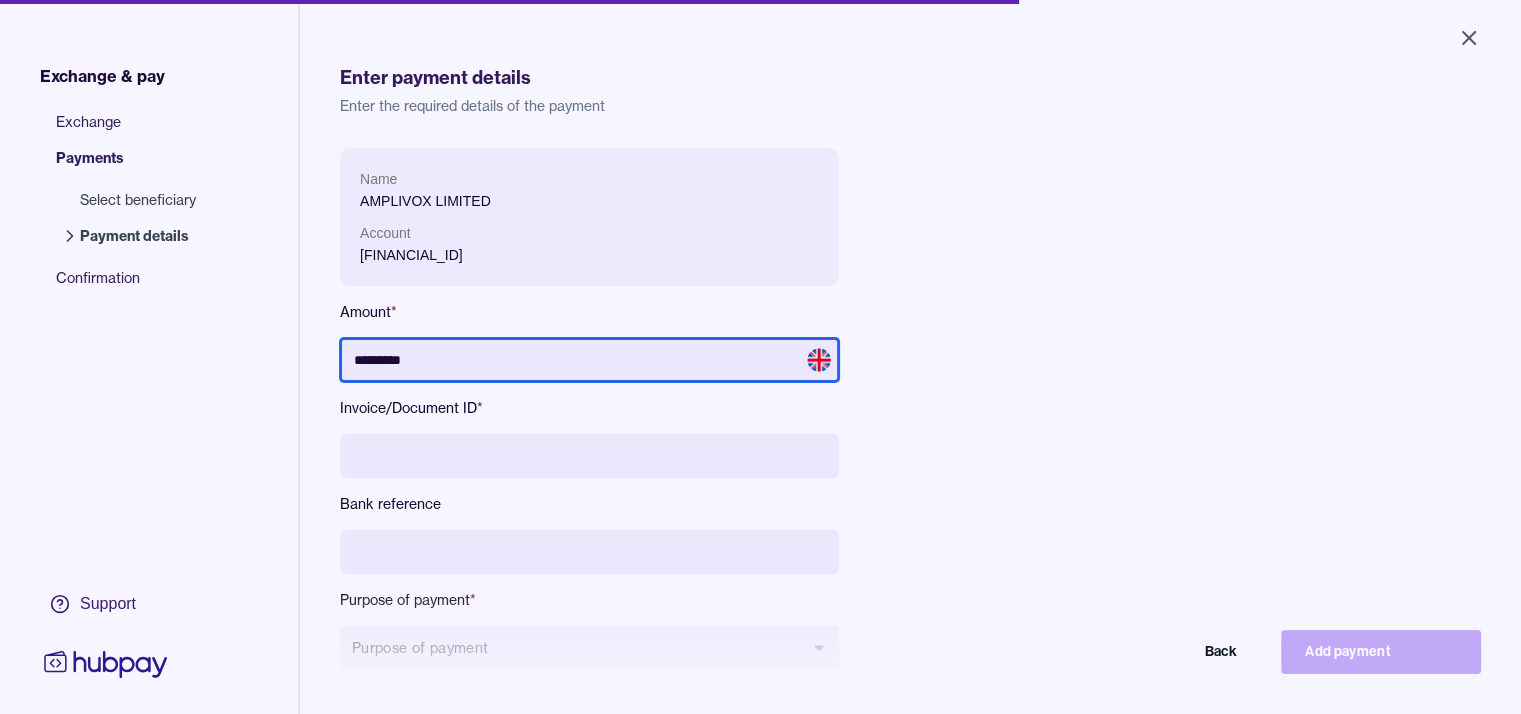 type on "*********" 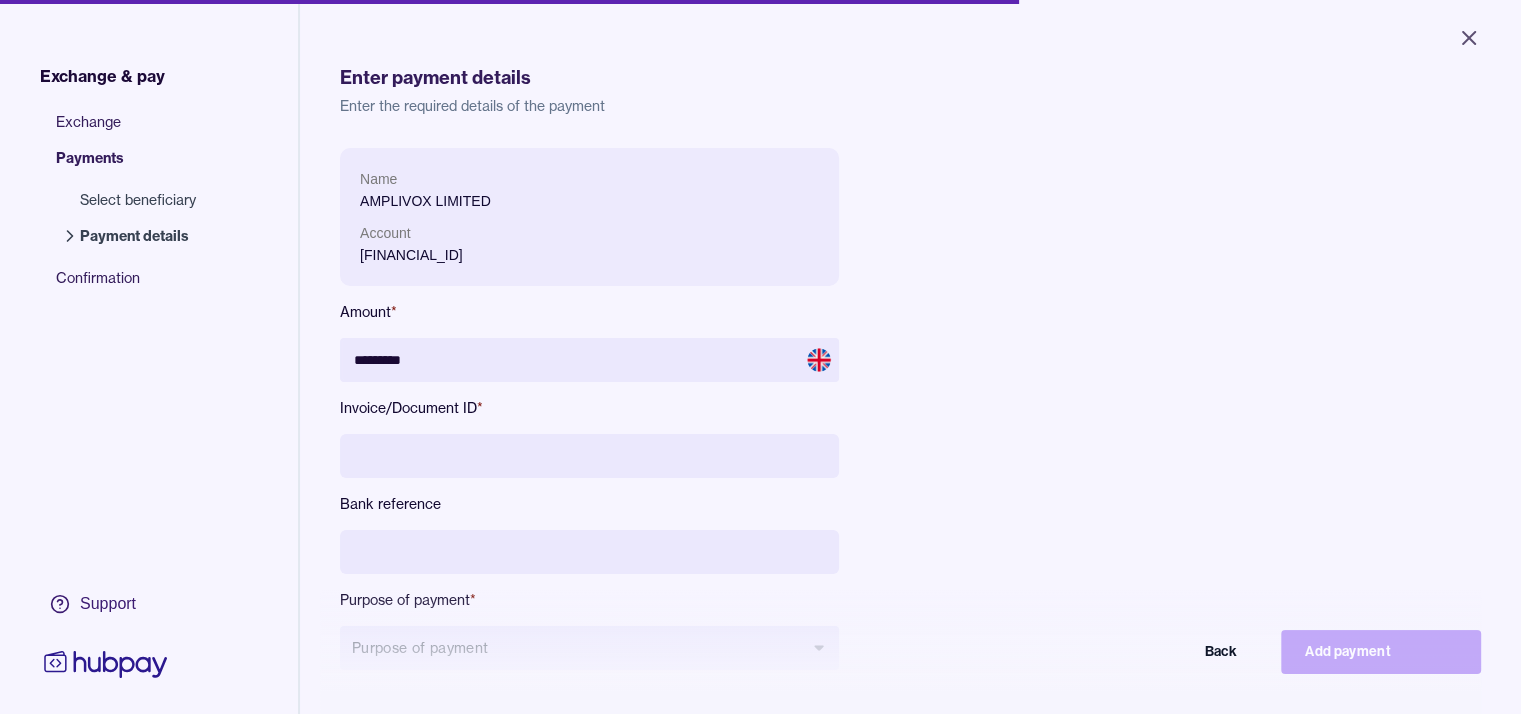 click on "Name AMPLIVOX LIMITED Account GB69BARC20654653469379 Amount  * ********* Invoice/Document ID  * Bank reference Purpose of payment  * Purpose of payment Back Add payment" at bounding box center (788, 425) 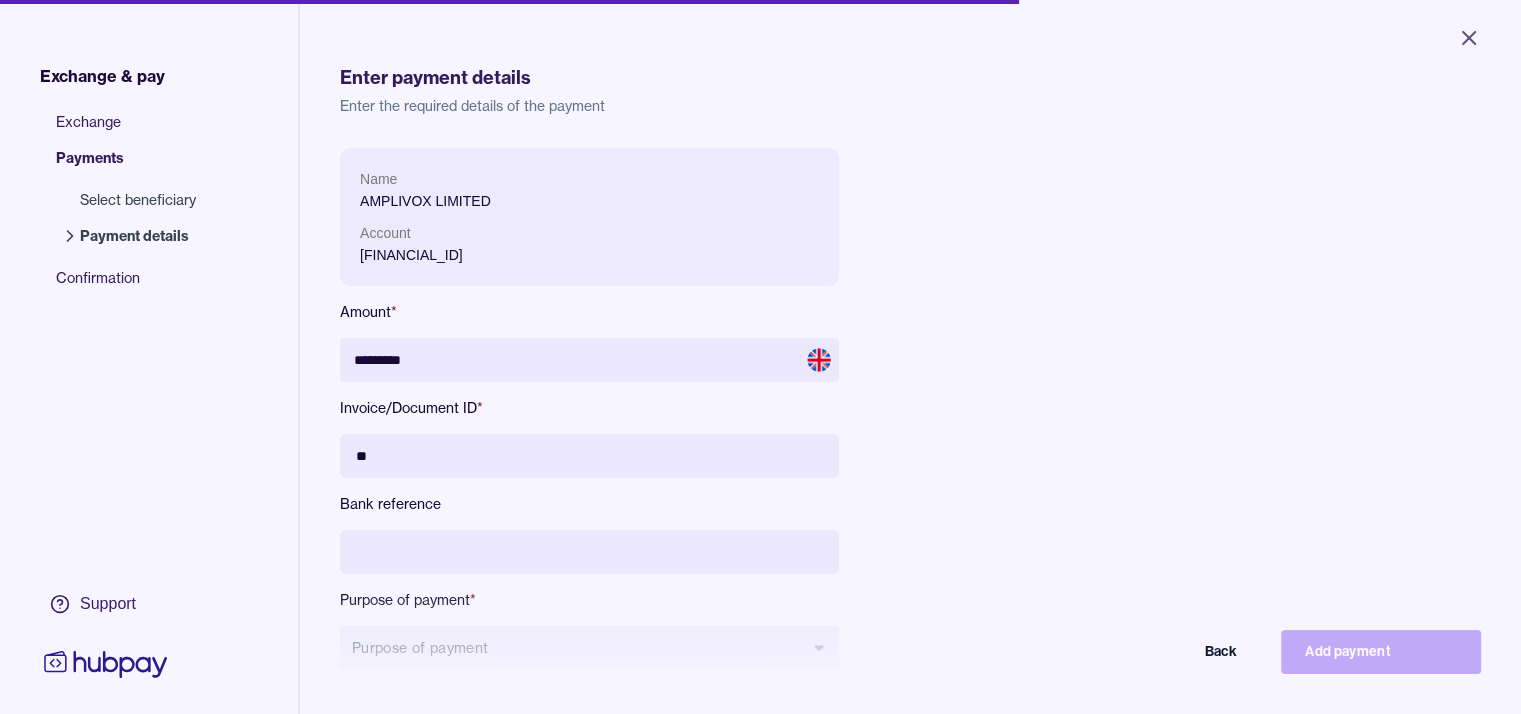 type on "*" 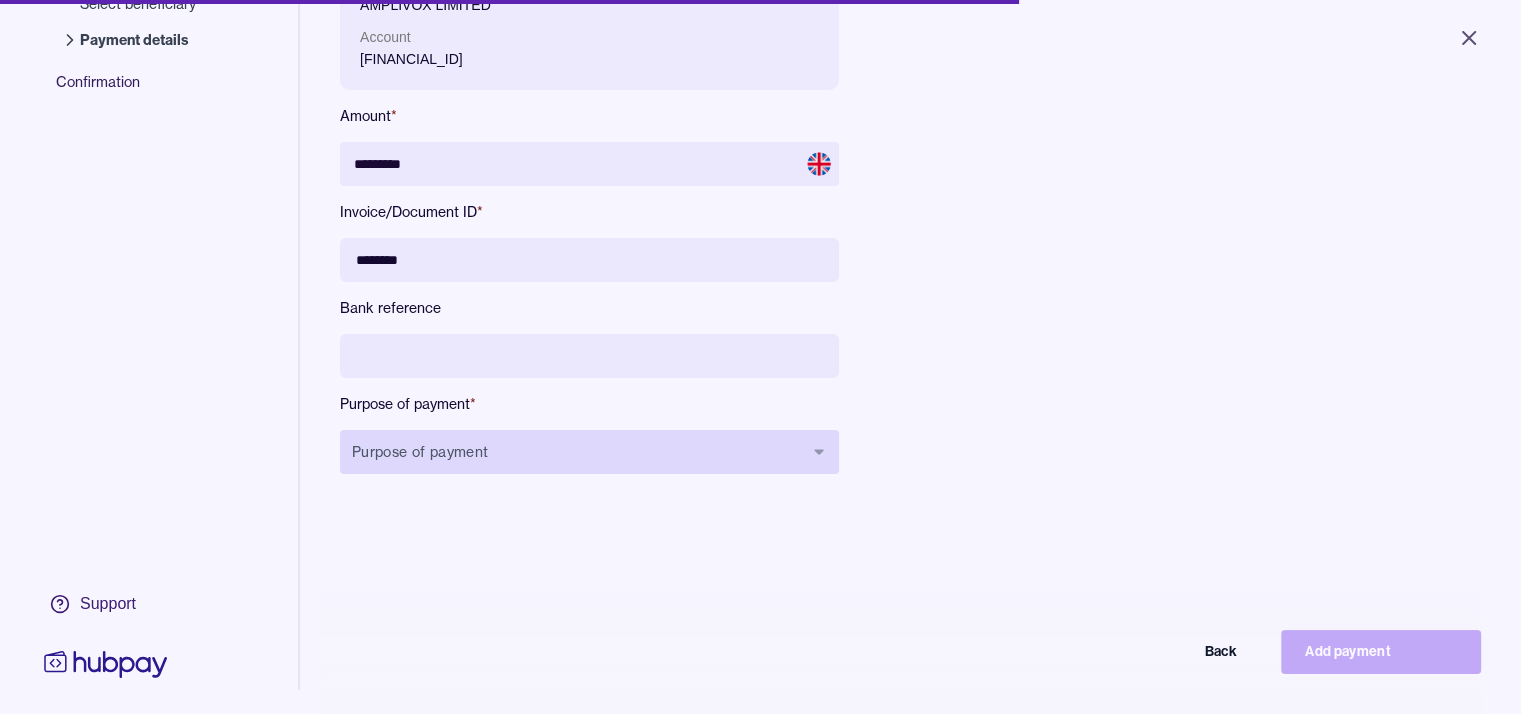 scroll, scrollTop: 200, scrollLeft: 0, axis: vertical 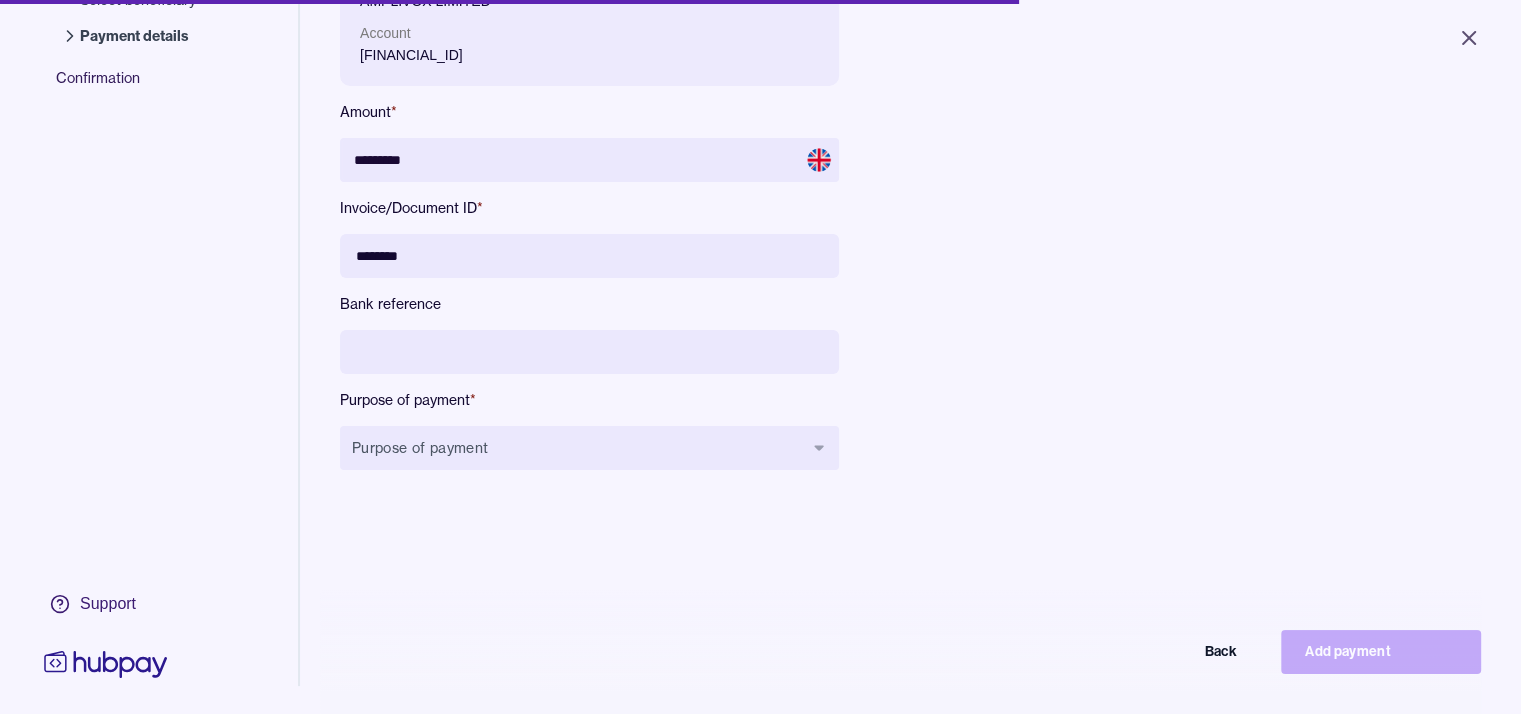 type on "********" 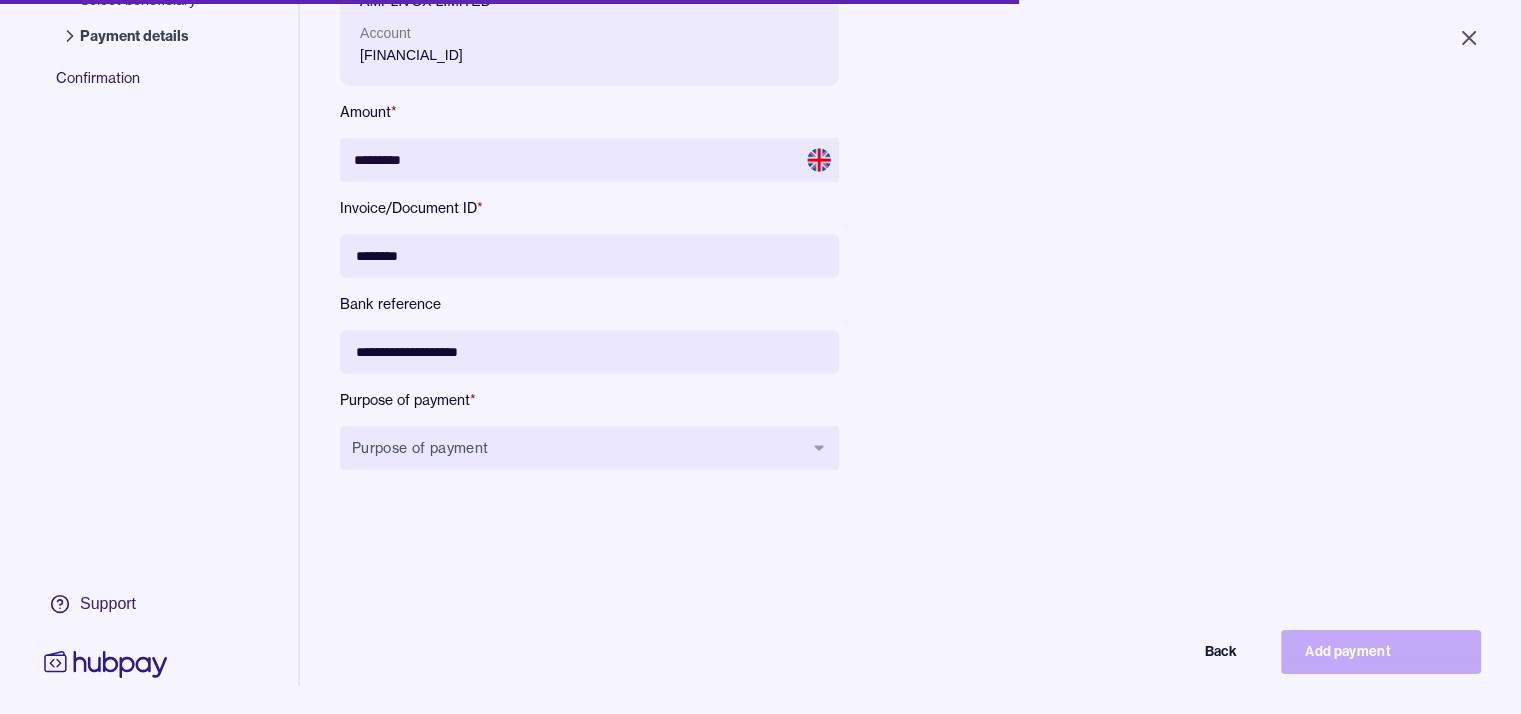 type on "**********" 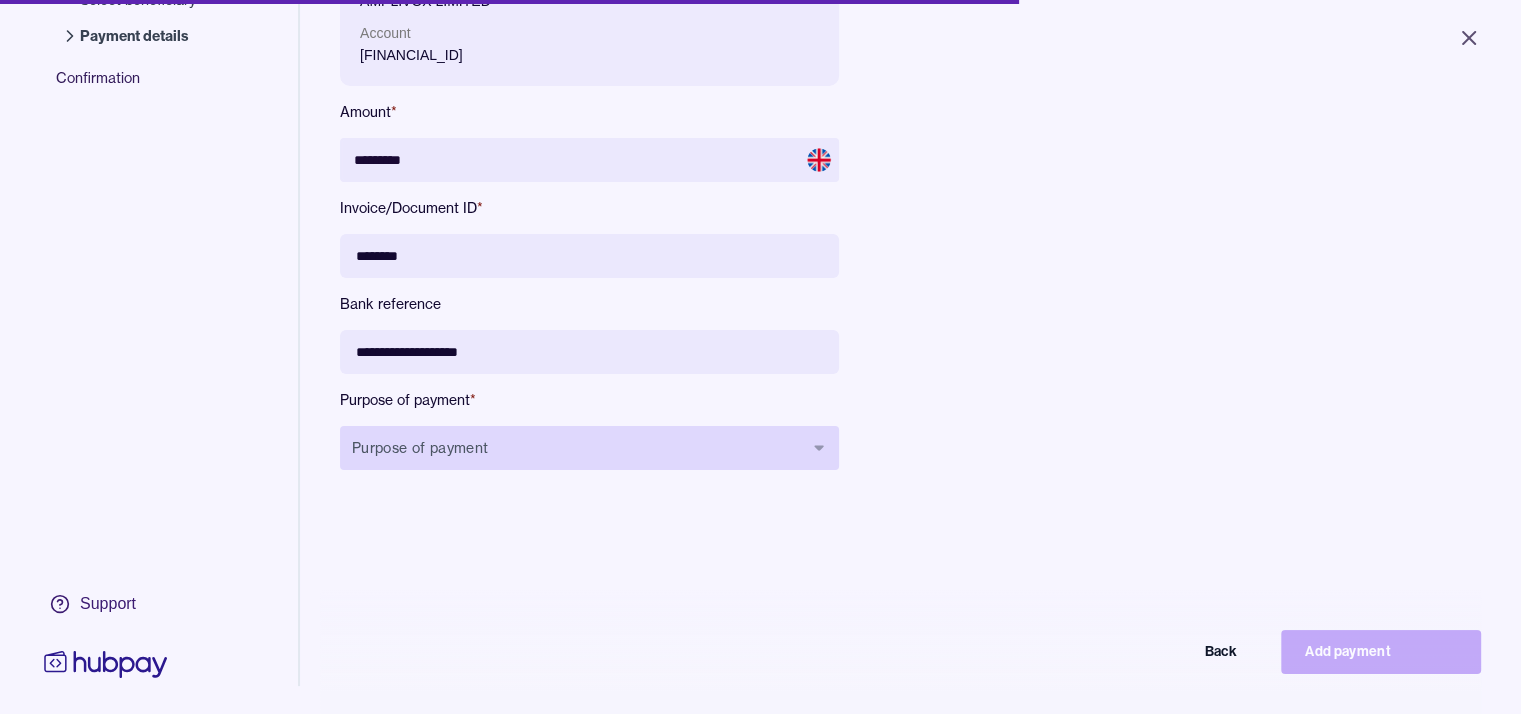 click on "Purpose of payment" at bounding box center (589, 448) 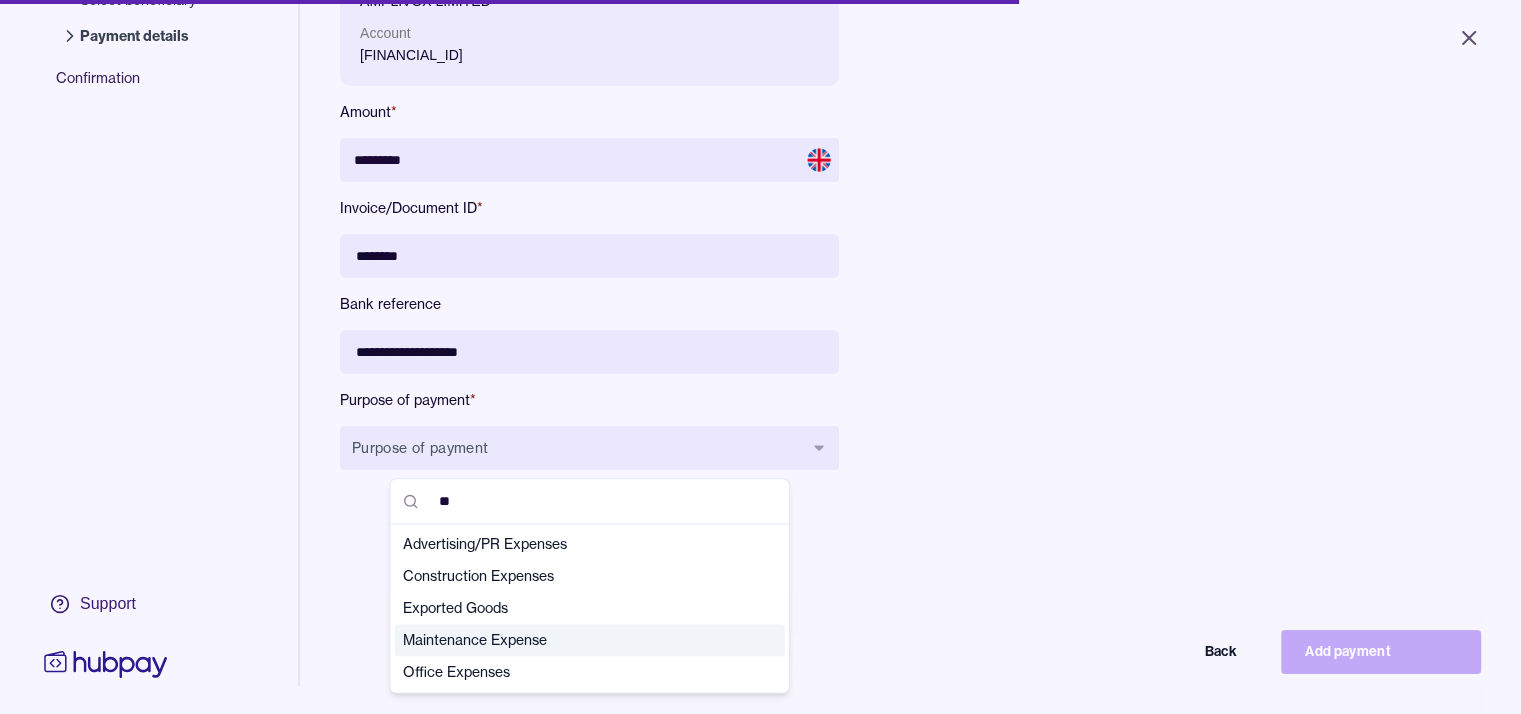 type on "**" 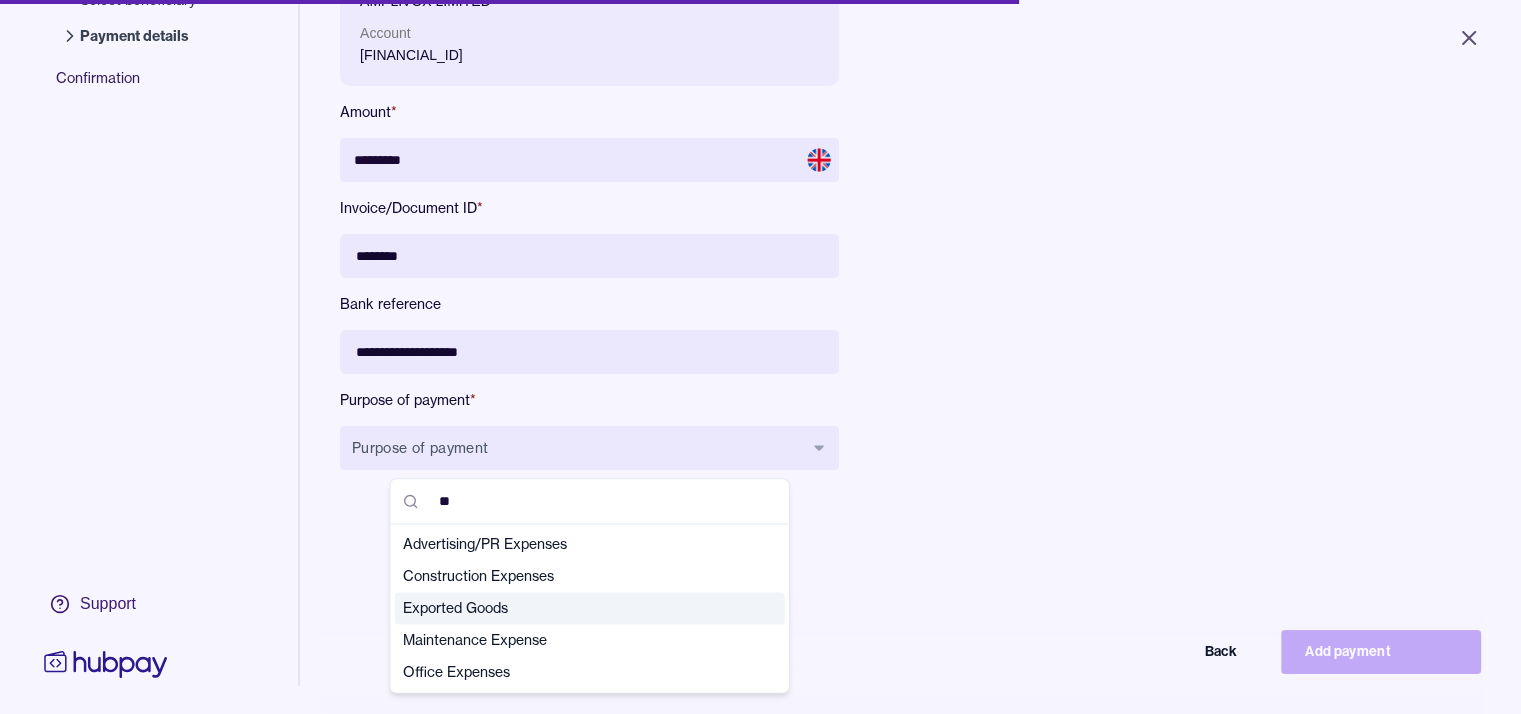 click on "Exported Goods" at bounding box center (578, 608) 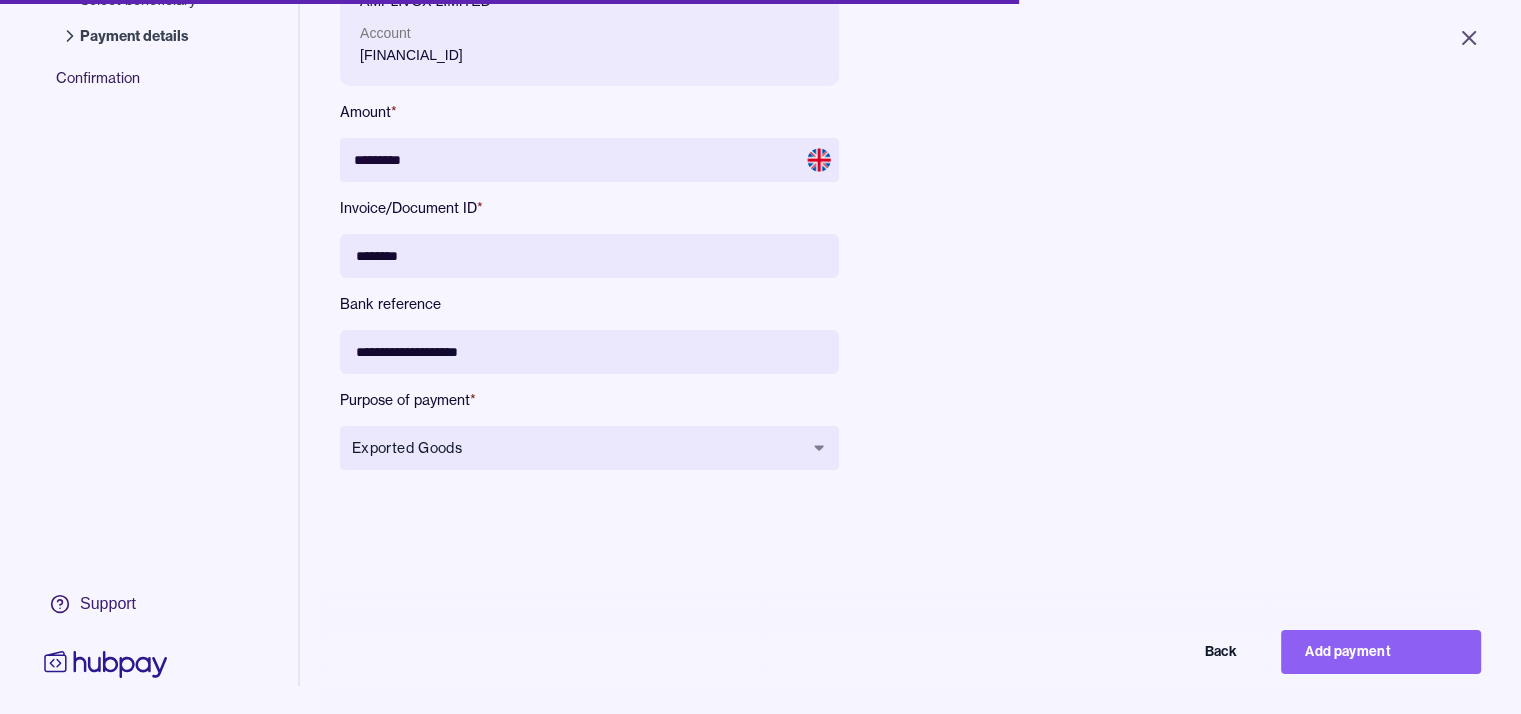 click on "**********" at bounding box center (910, 225) 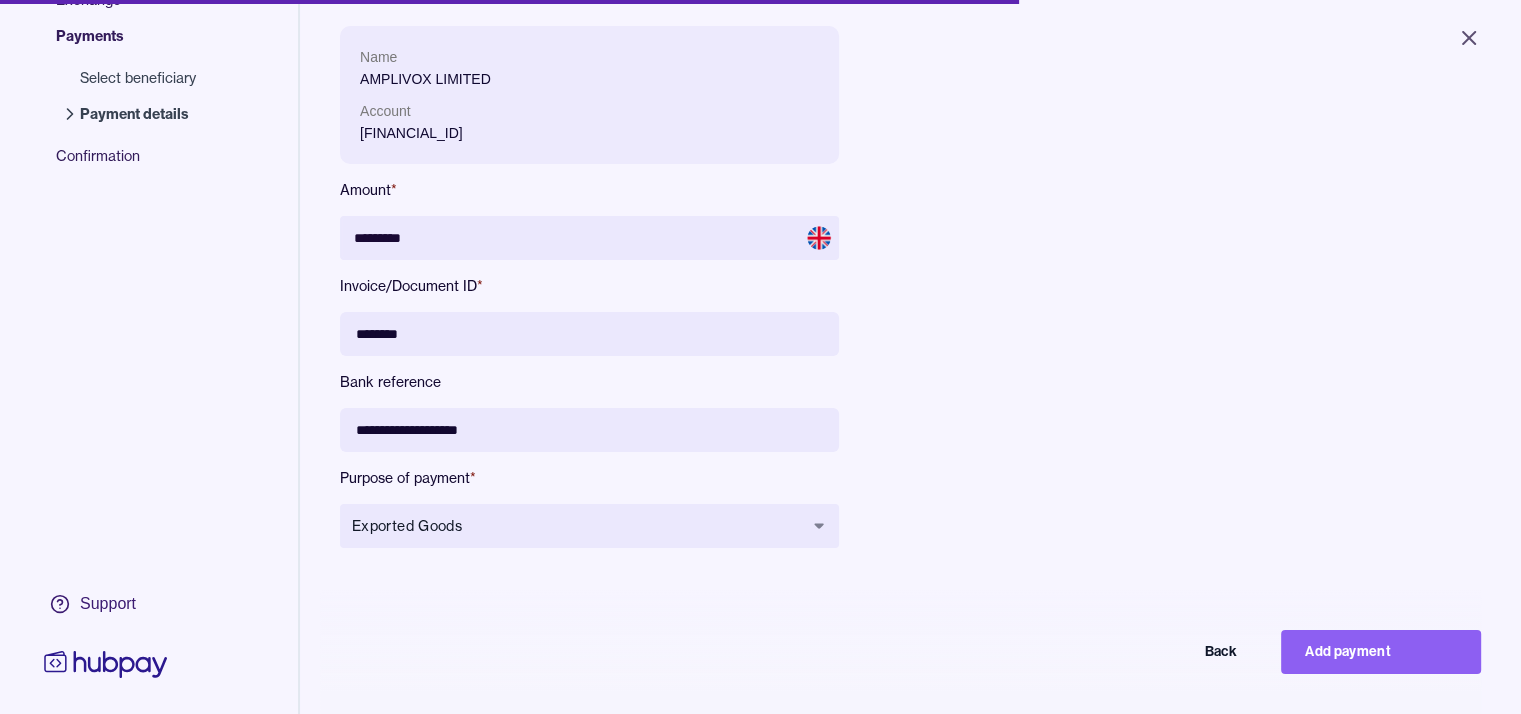 scroll, scrollTop: 283, scrollLeft: 0, axis: vertical 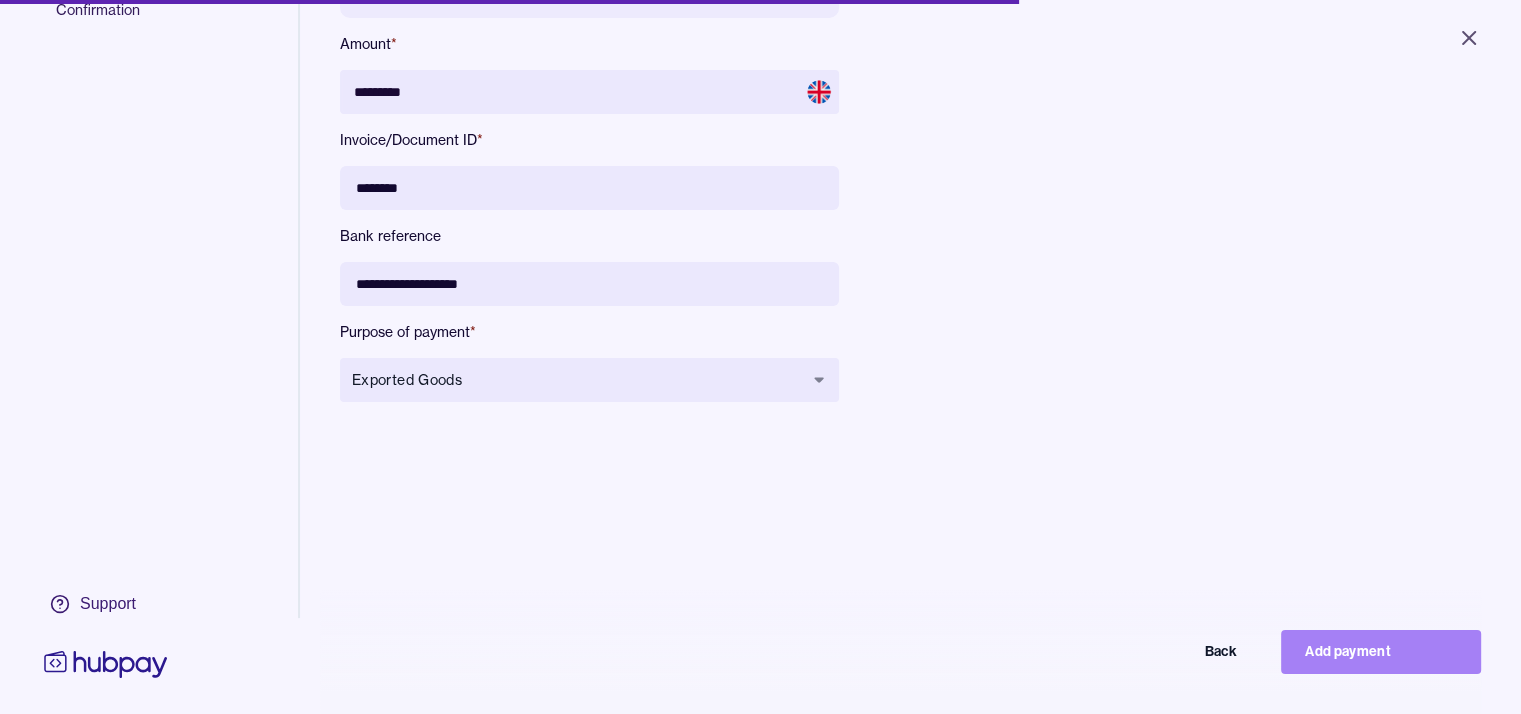 click on "Add payment" at bounding box center (1381, 652) 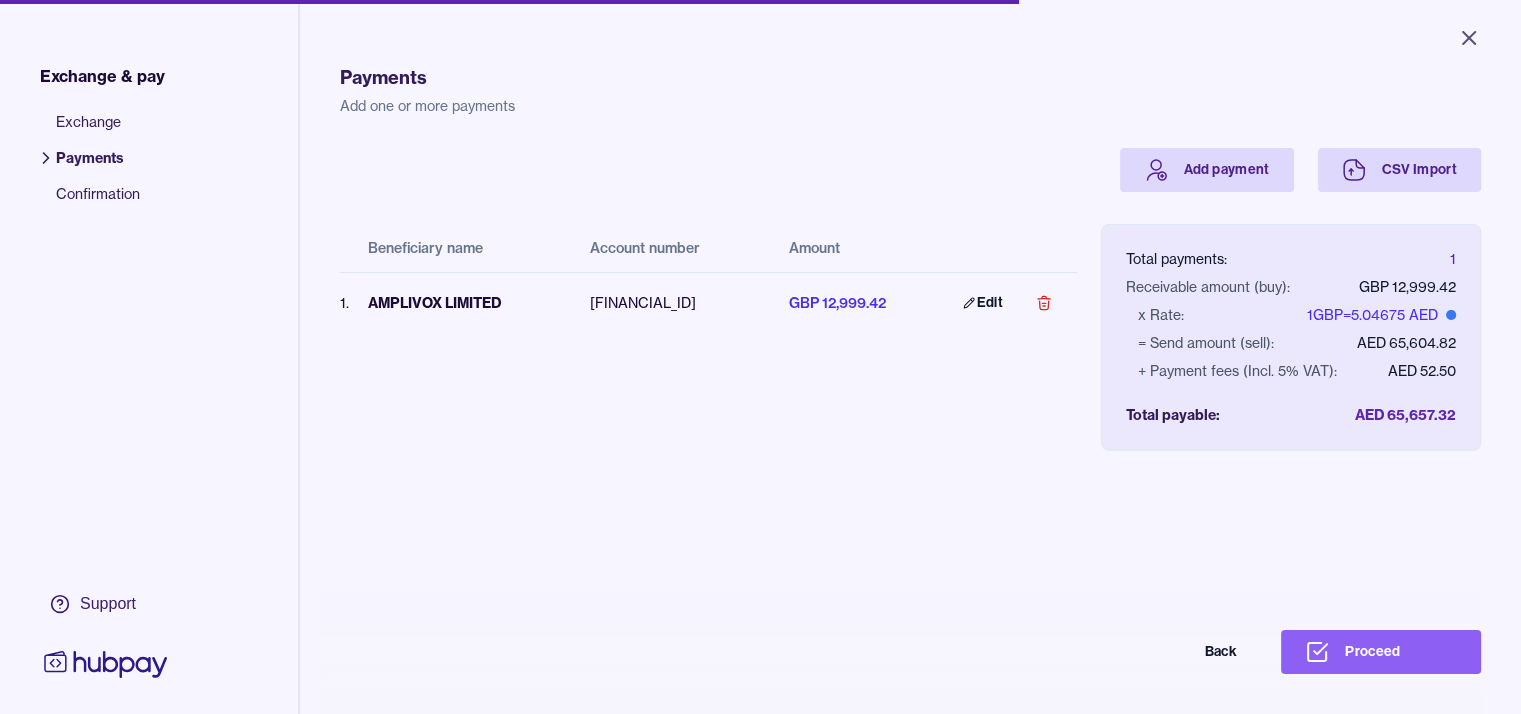 click on "Beneficiary name Account number Amount 1 . AMPLIVOX LIMITED GB69BARC20654653469379 GBP 12,999.42 Edit" at bounding box center (708, 305) 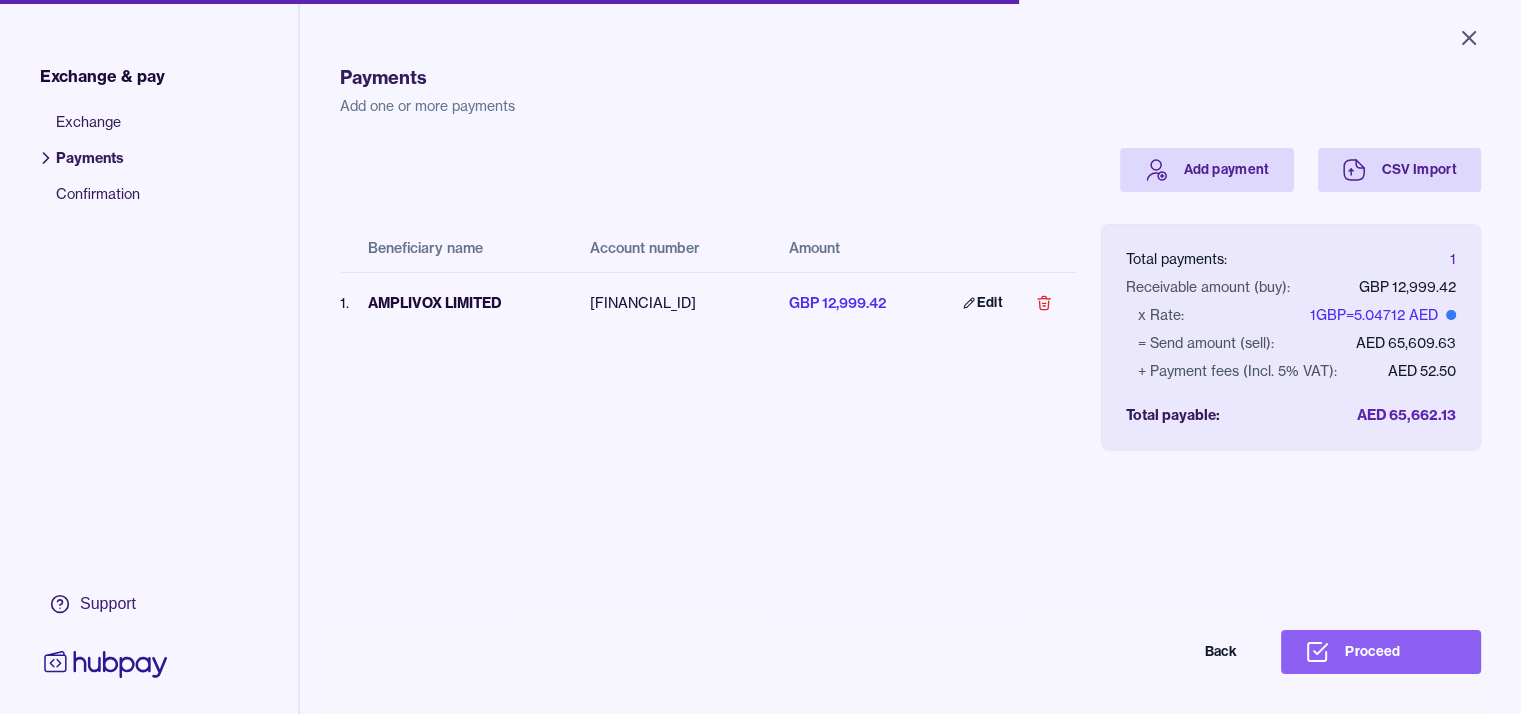 scroll, scrollTop: 0, scrollLeft: 0, axis: both 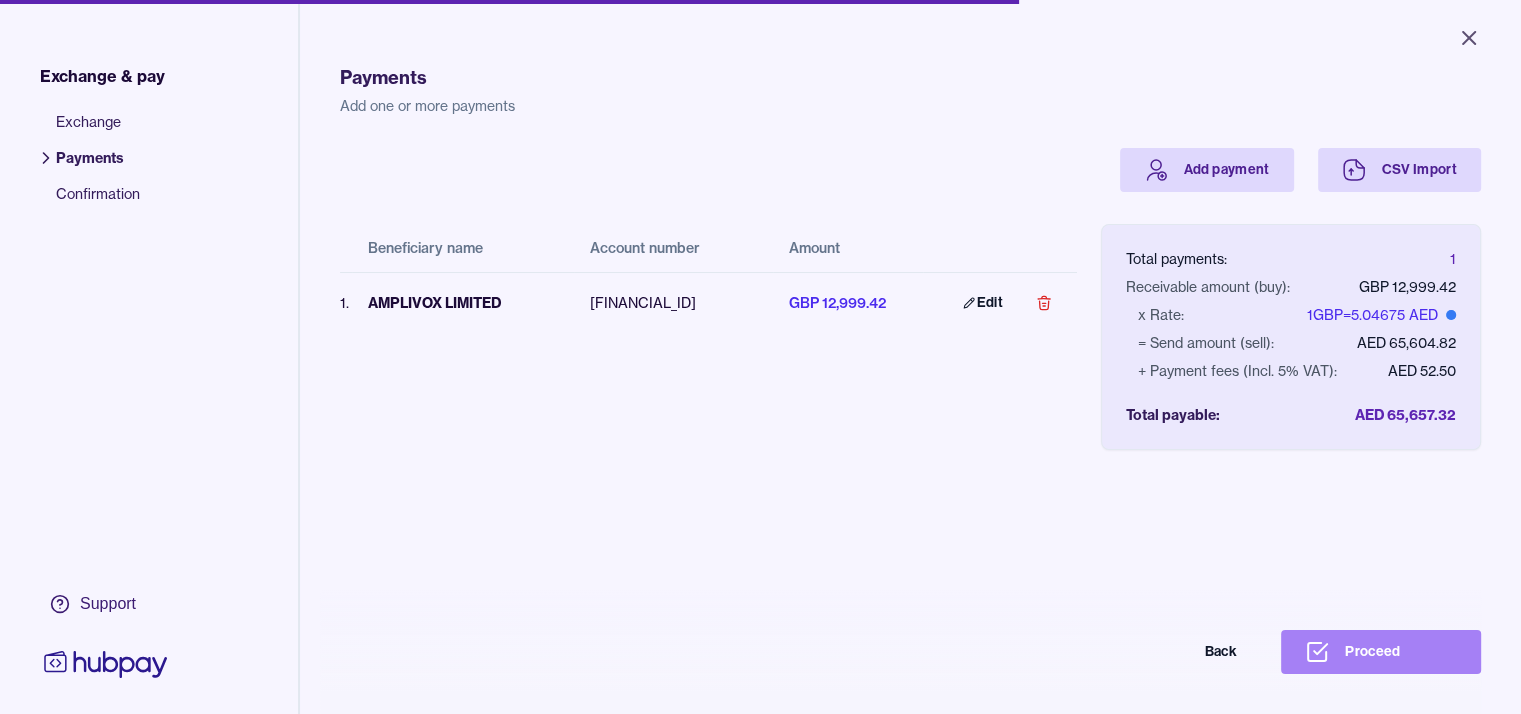 click on "Proceed" at bounding box center [1381, 652] 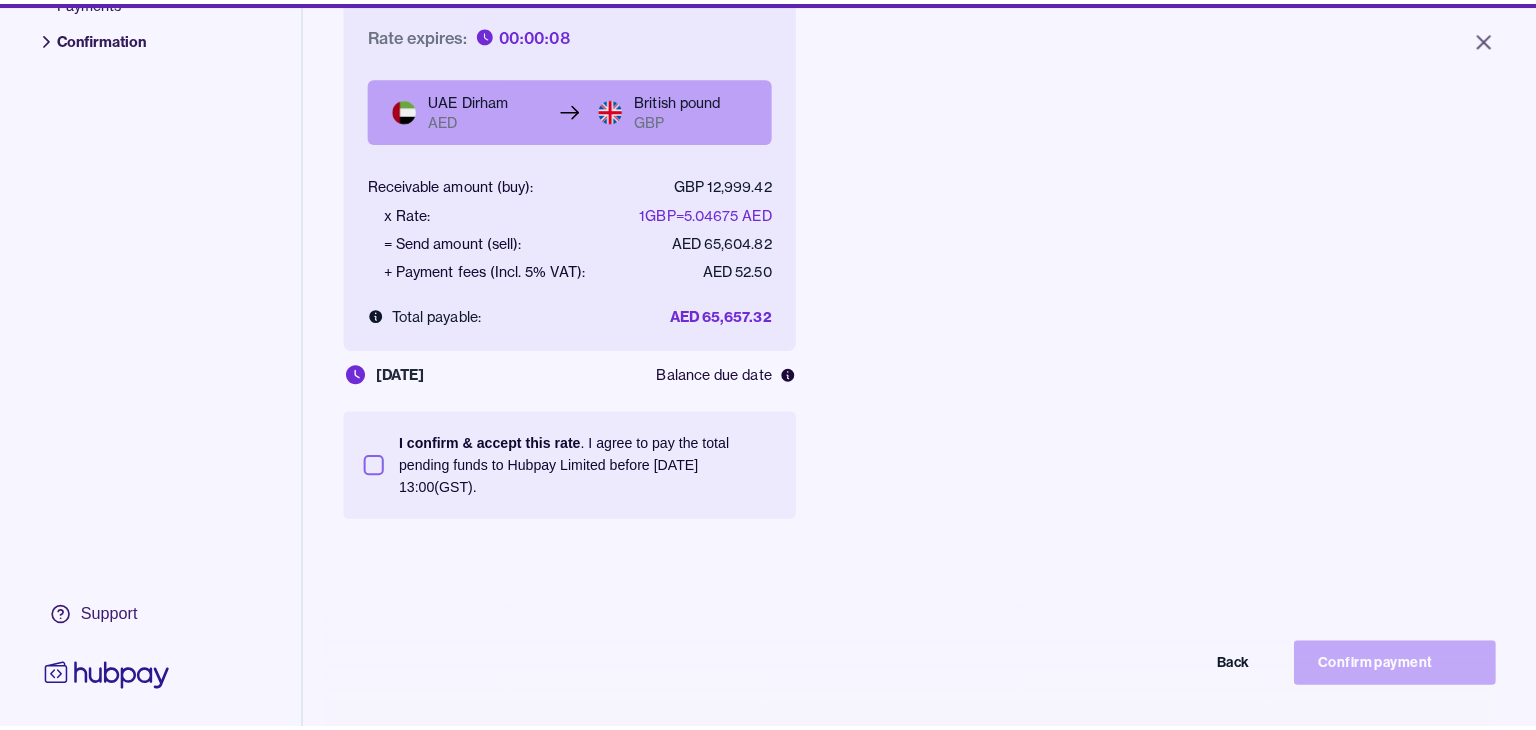 scroll, scrollTop: 200, scrollLeft: 0, axis: vertical 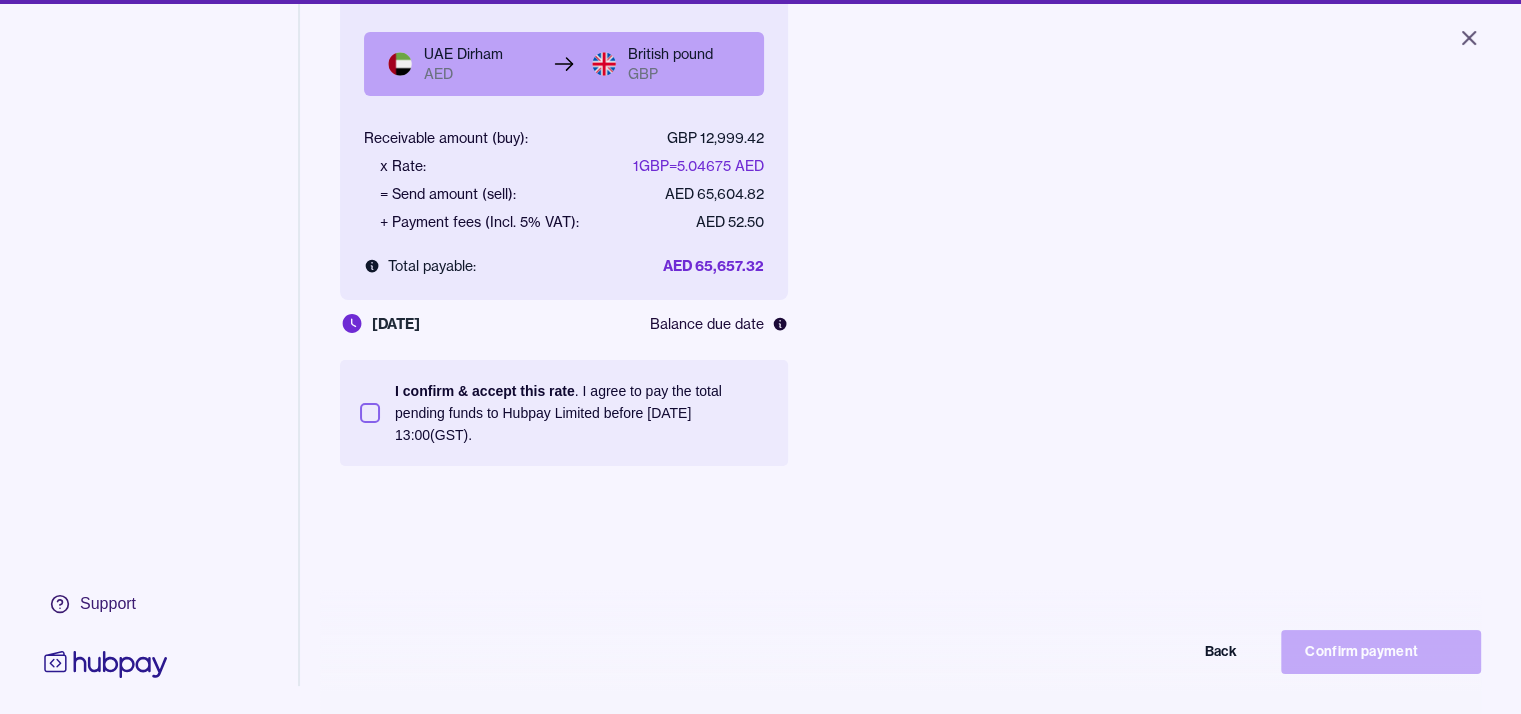 click on "I confirm & accept this rate . I agree to pay the total pending funds to Hubpay Limited before   [DATE]   13:00  (GST)." at bounding box center (370, 413) 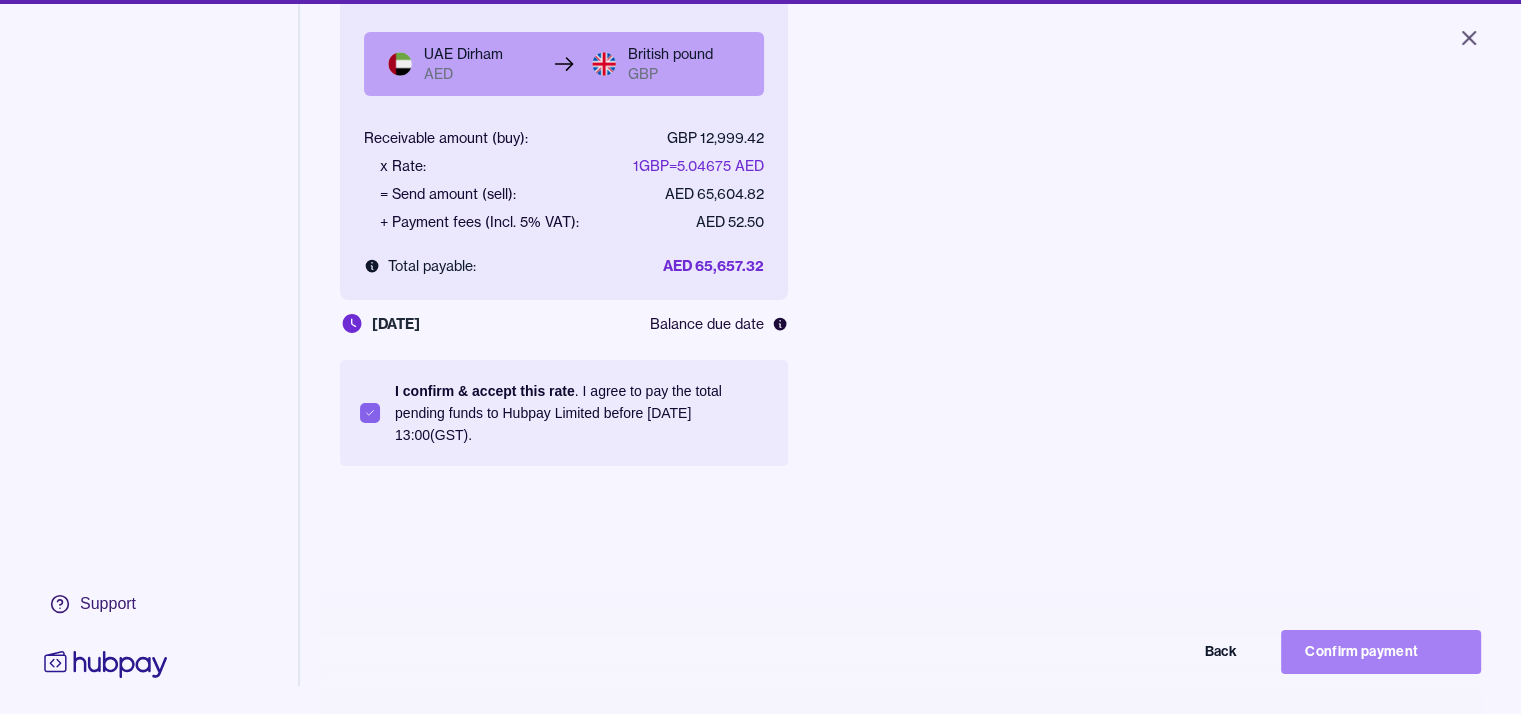 click on "Confirm payment" at bounding box center (1381, 652) 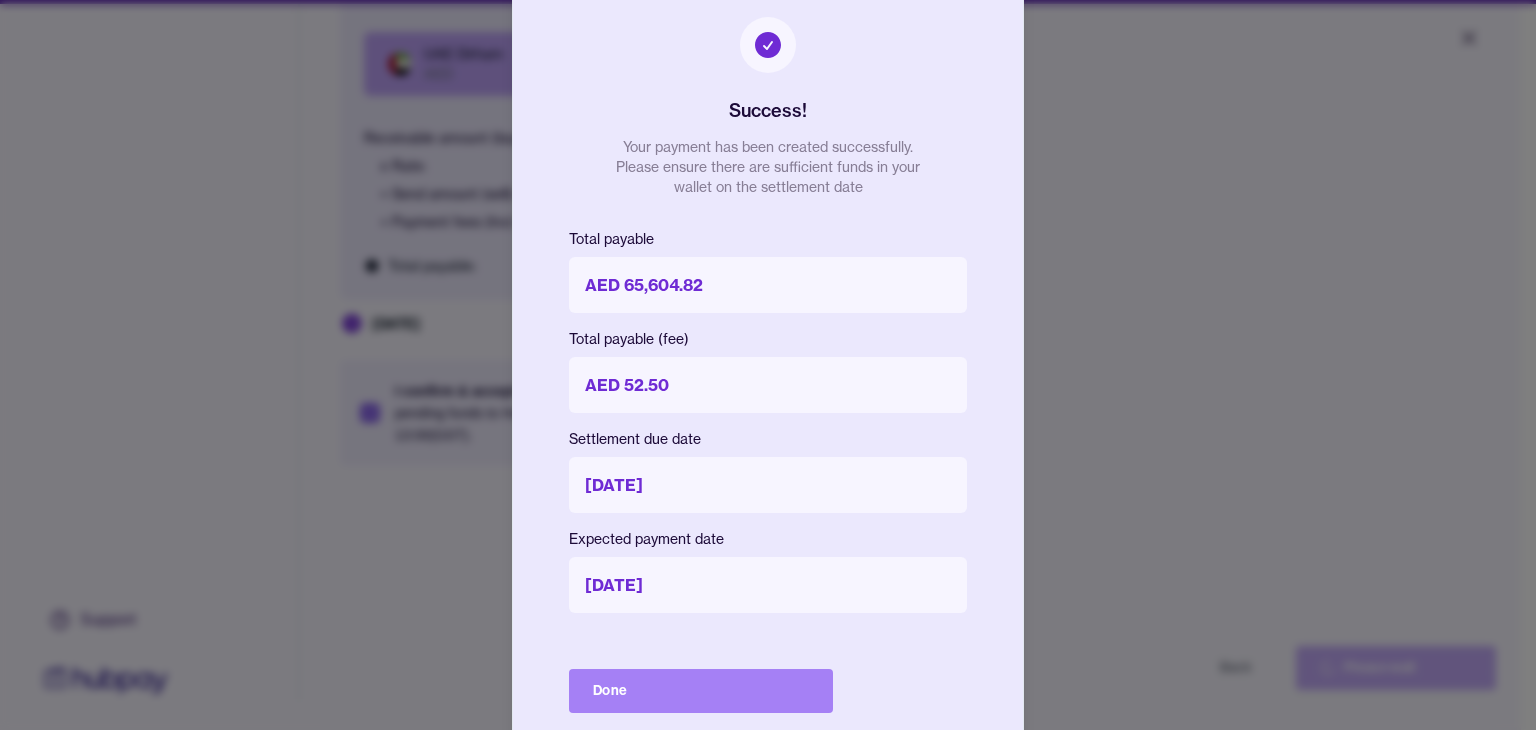 click on "Done" at bounding box center (701, 691) 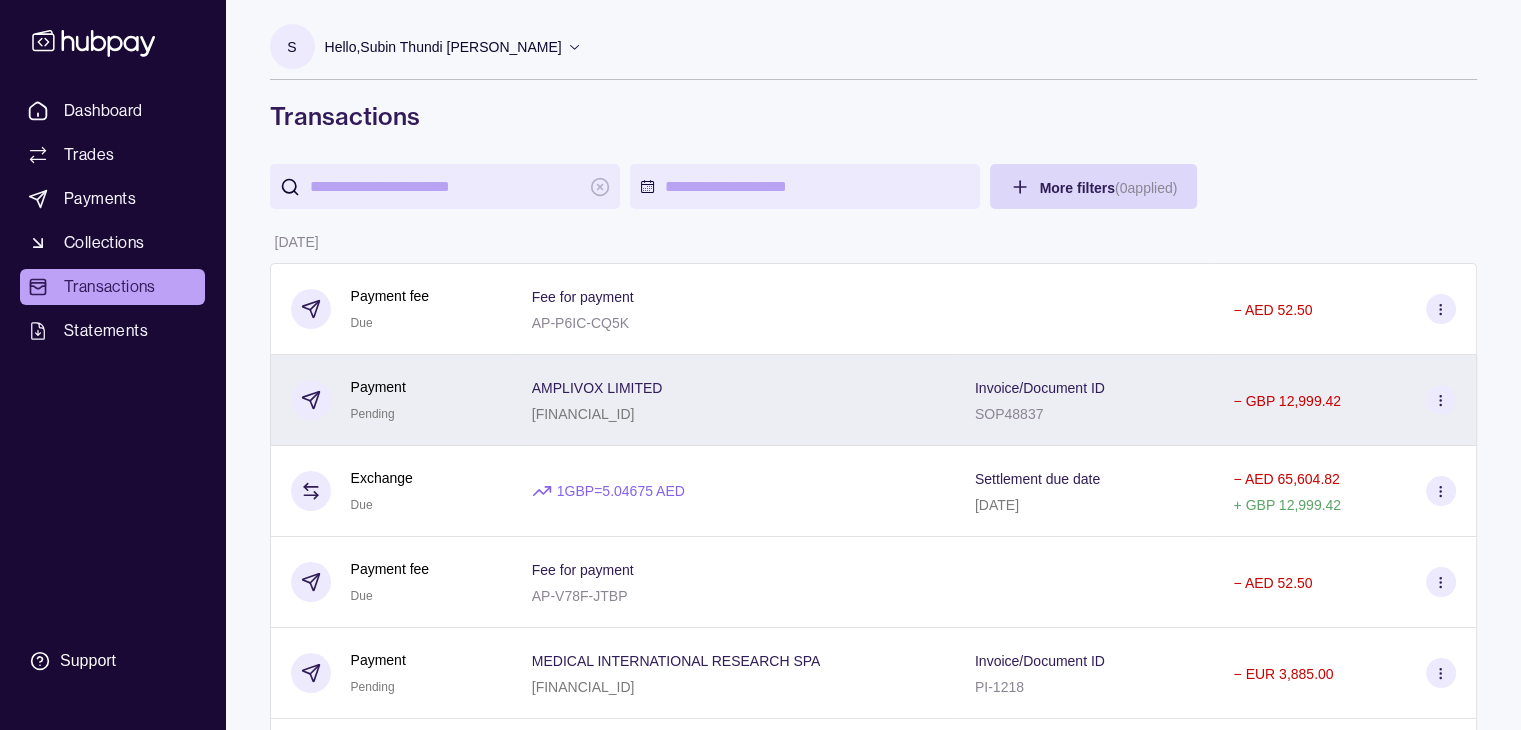 click on "Invoice/Document ID SOP48837" at bounding box center [1084, 400] 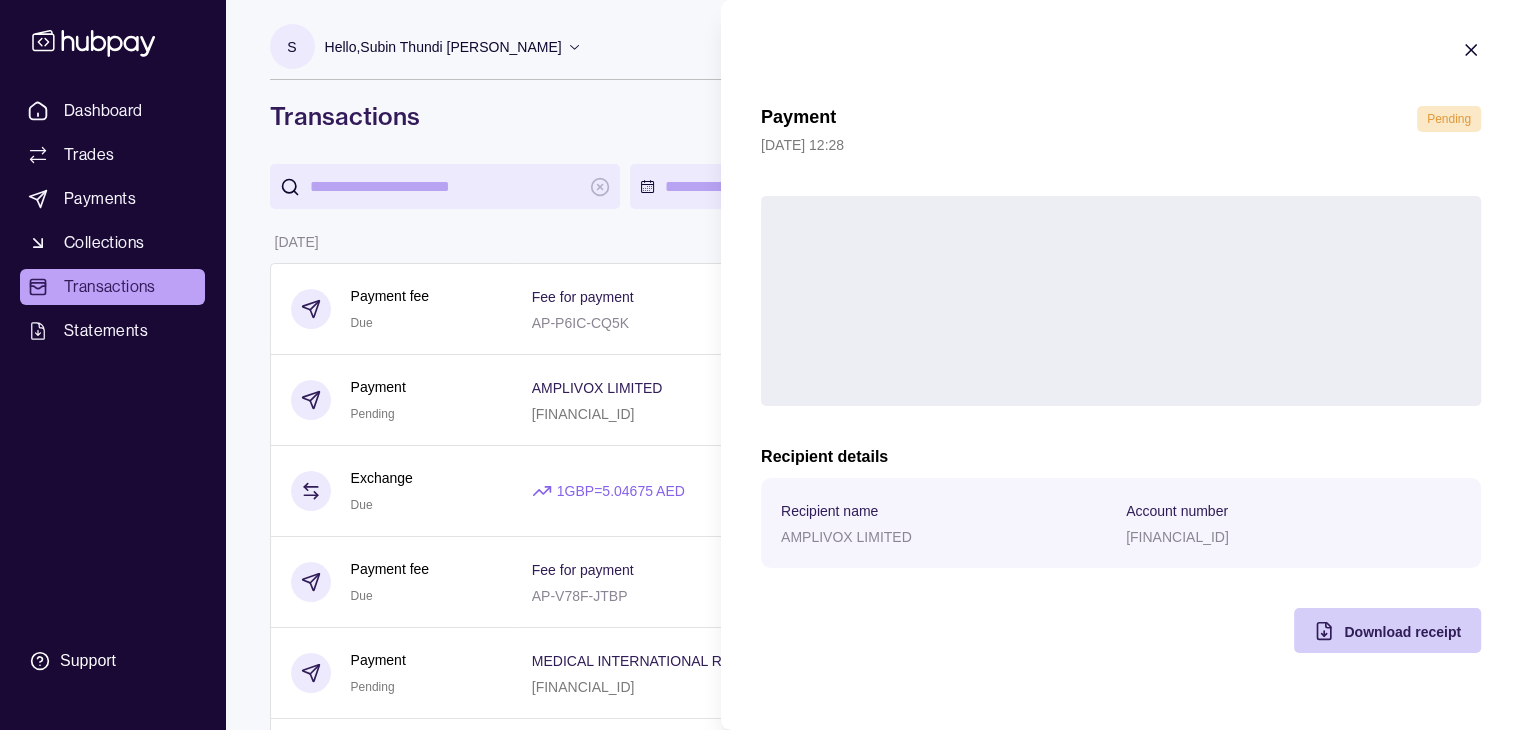click on "Download receipt" at bounding box center (1402, 632) 